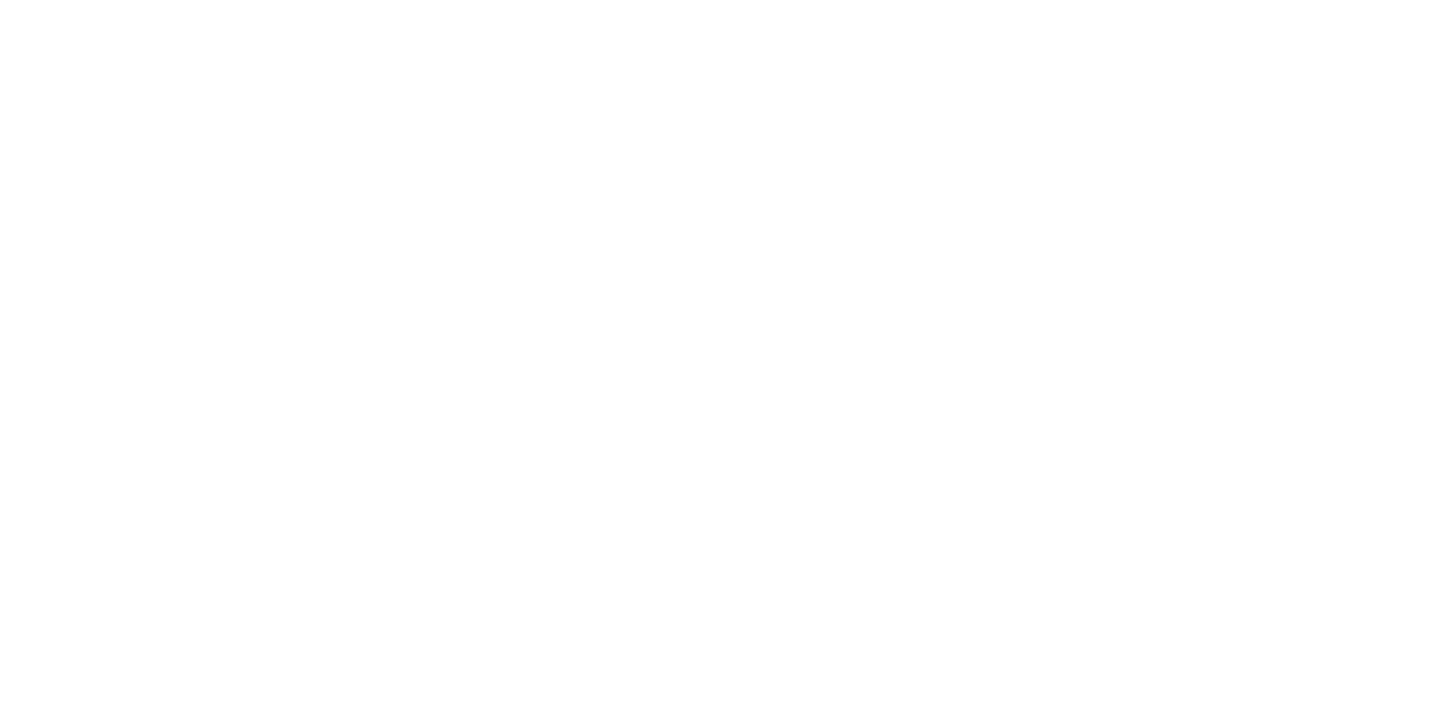 scroll, scrollTop: 0, scrollLeft: 0, axis: both 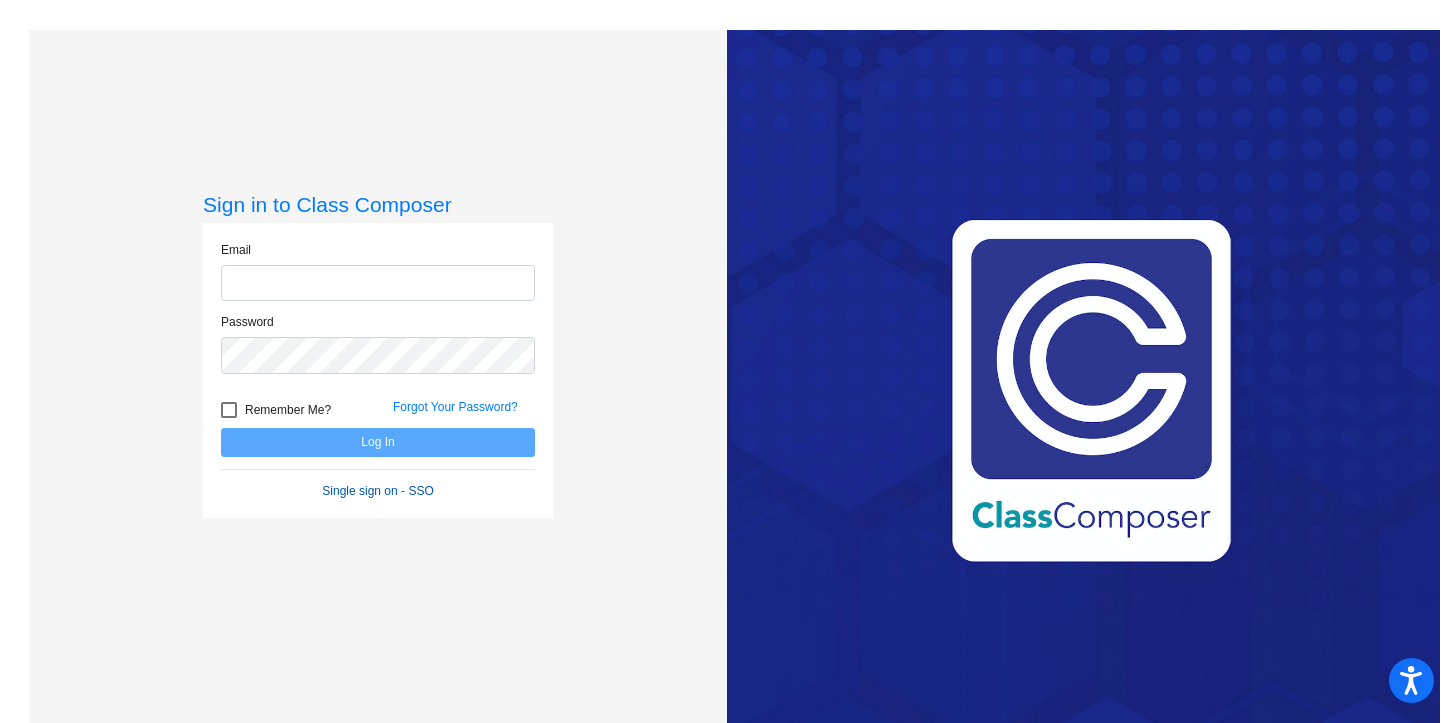 click on "Email Password   Remember Me? Forgot Your Password?  Log In   Single sign on - SSO" 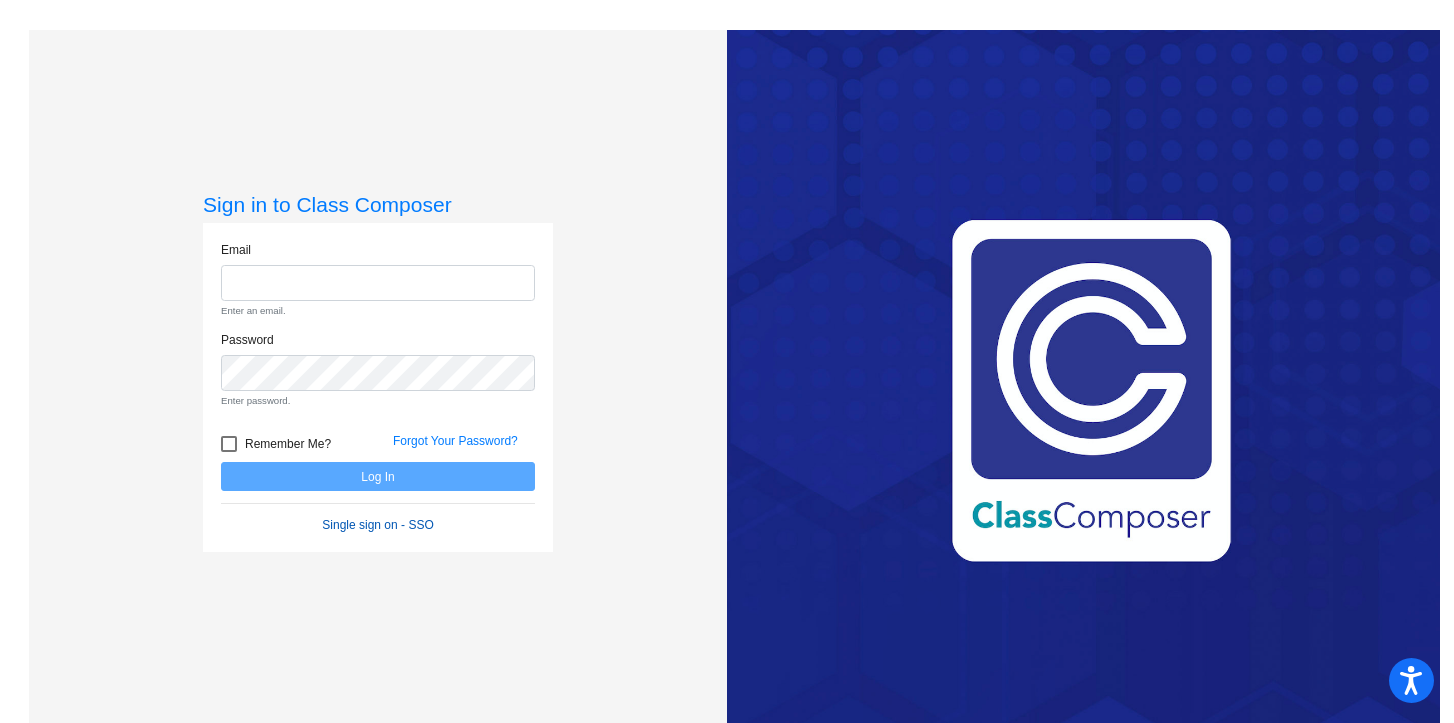 click on "Single sign on - SSO" 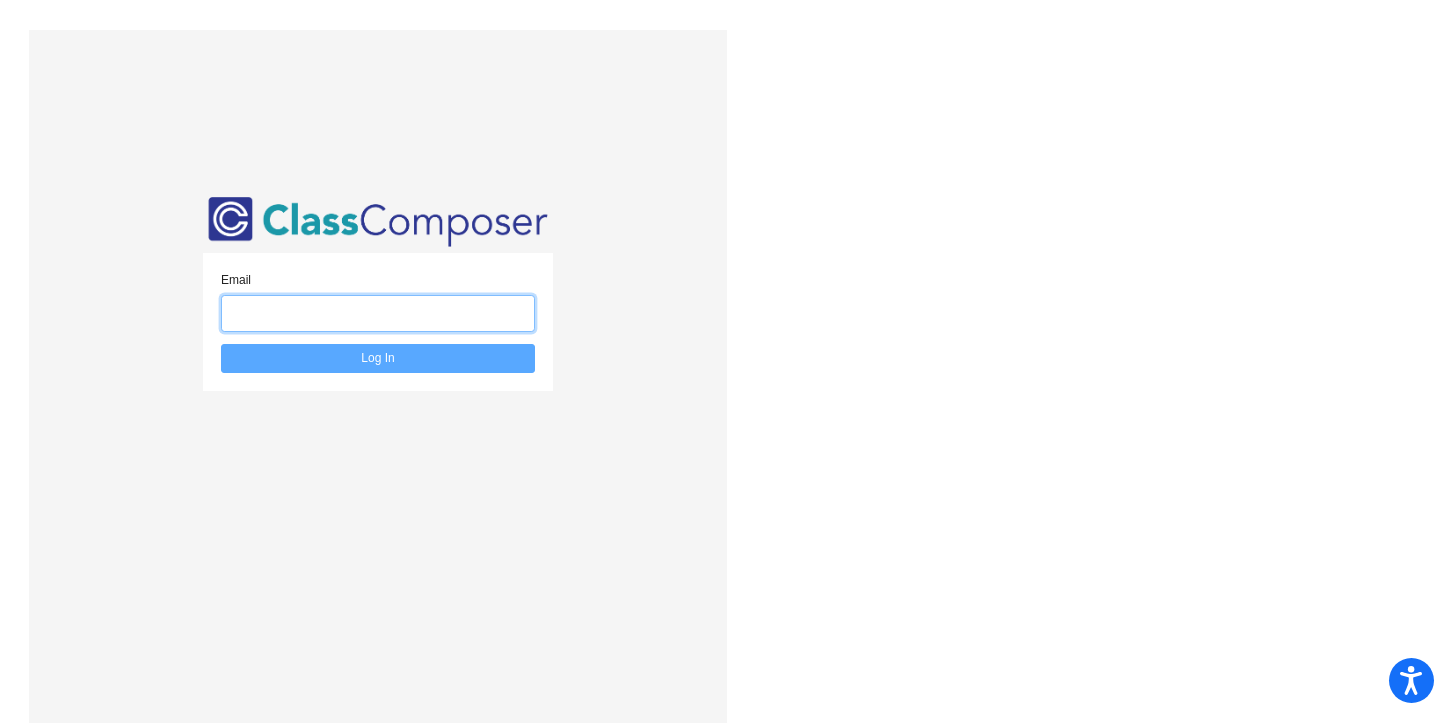 click 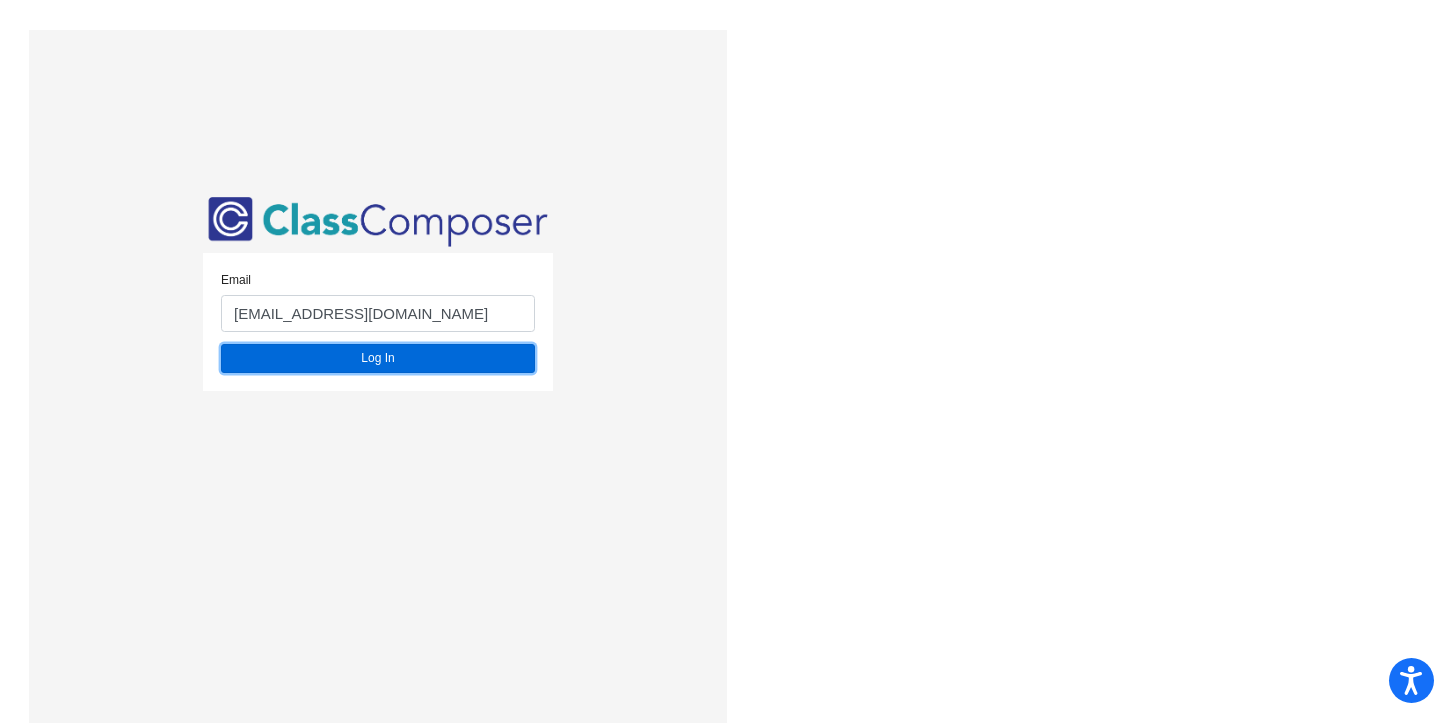 click on "Log In" 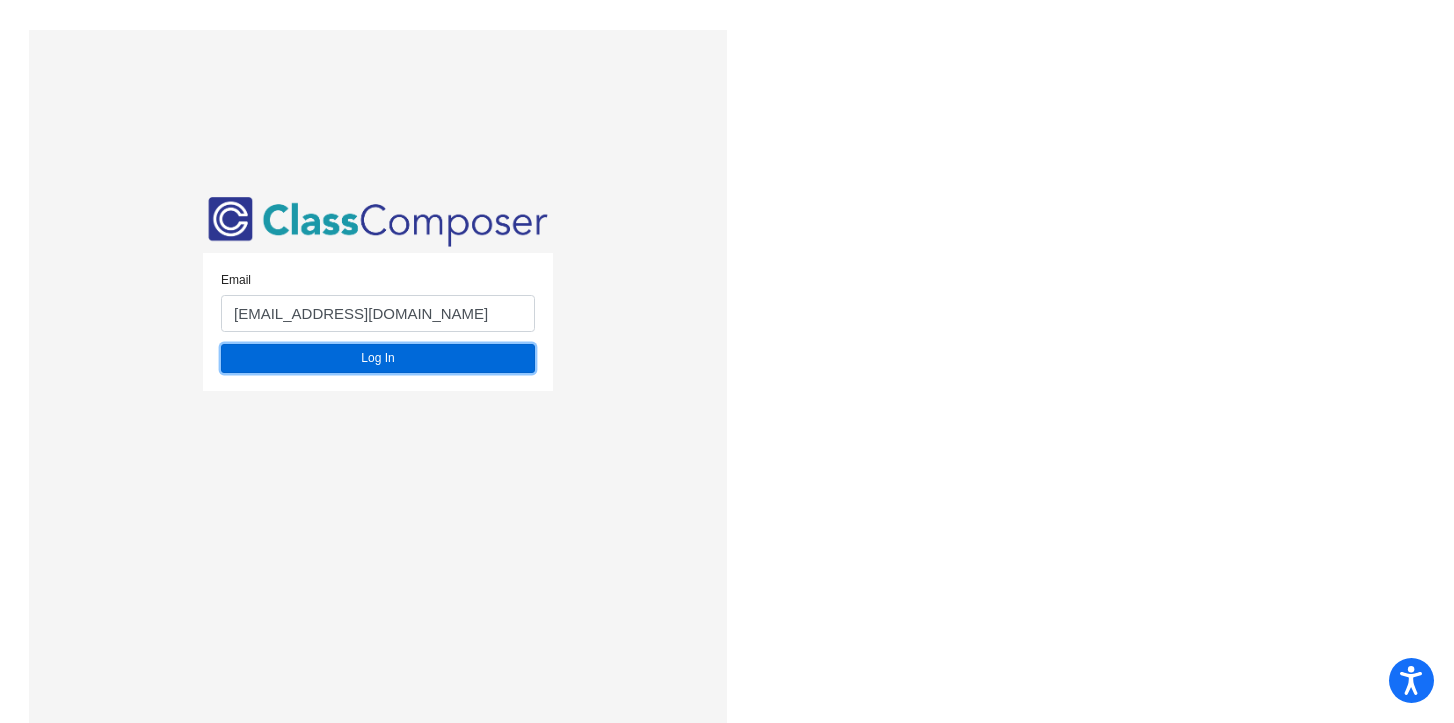 click on "Log In" 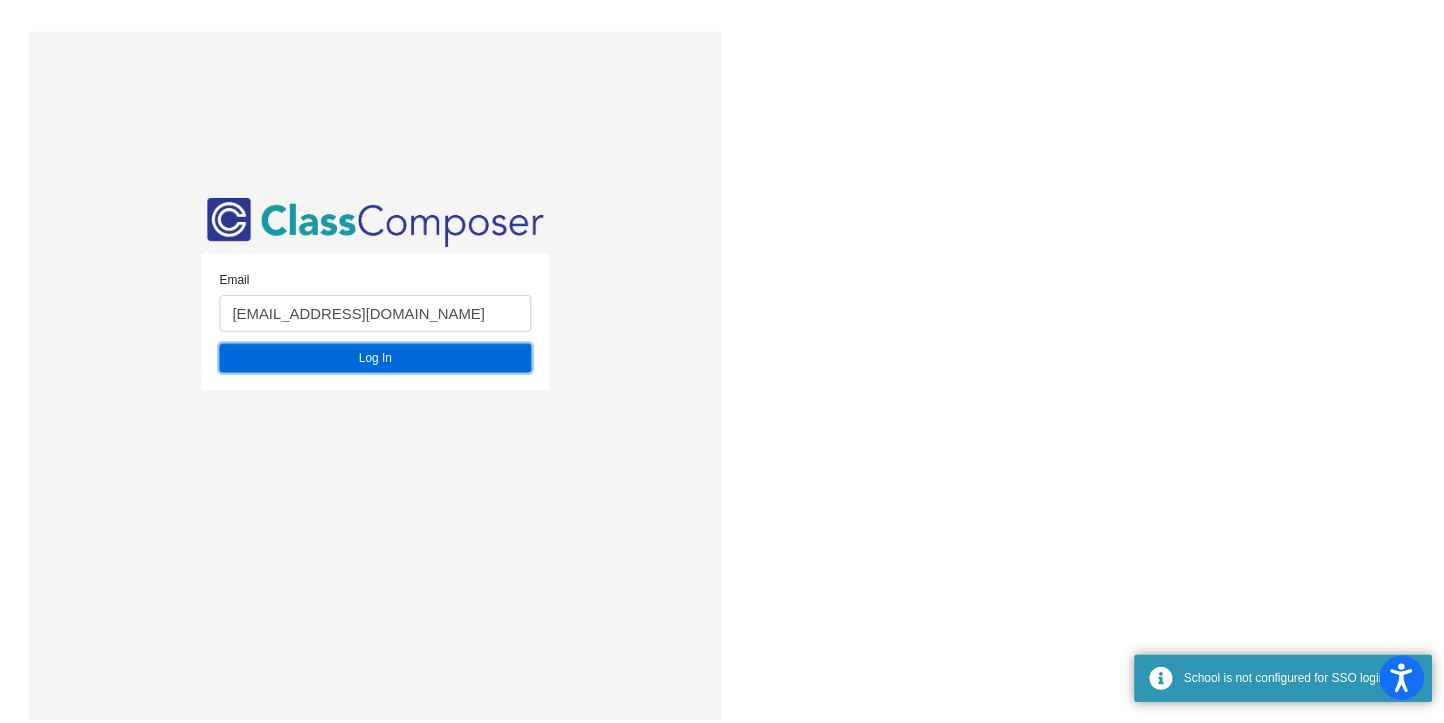 scroll, scrollTop: 30, scrollLeft: 0, axis: vertical 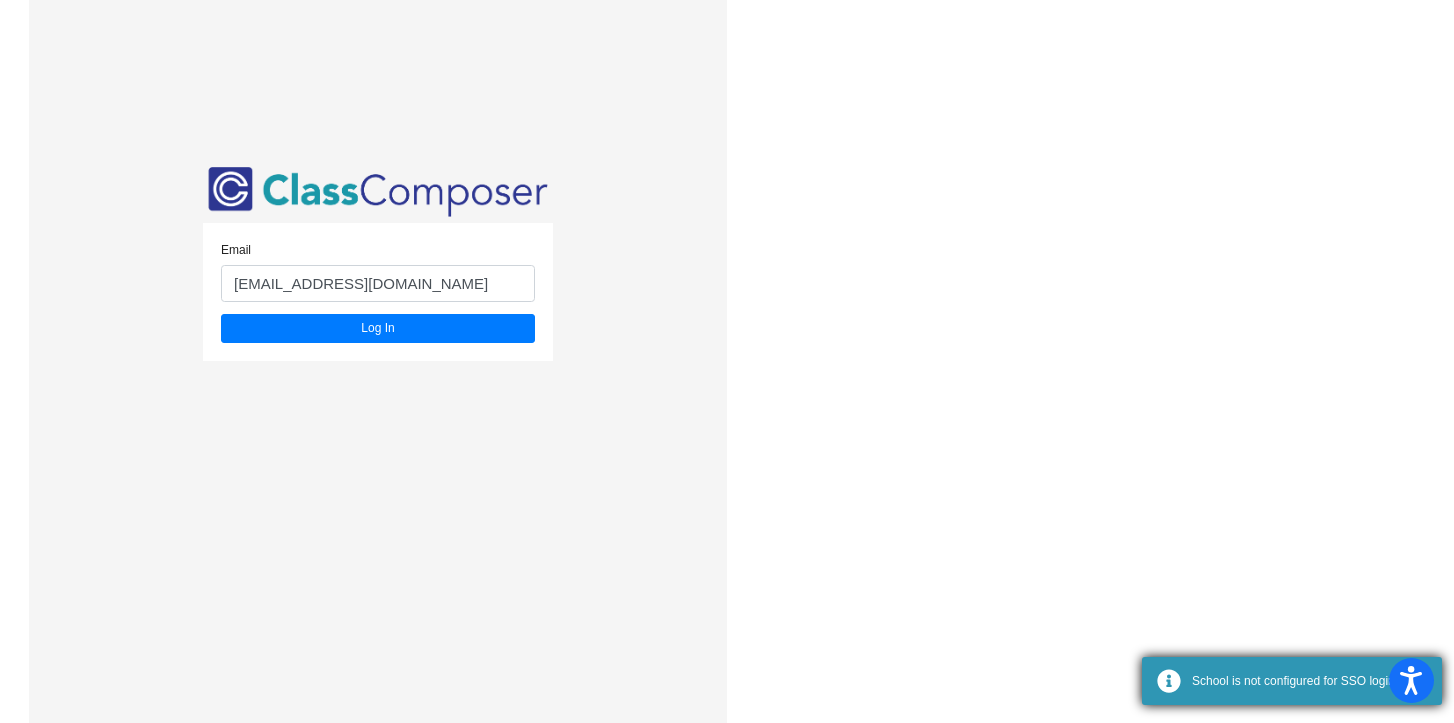 click on "School is not configured for SSO login" at bounding box center [1309, 681] 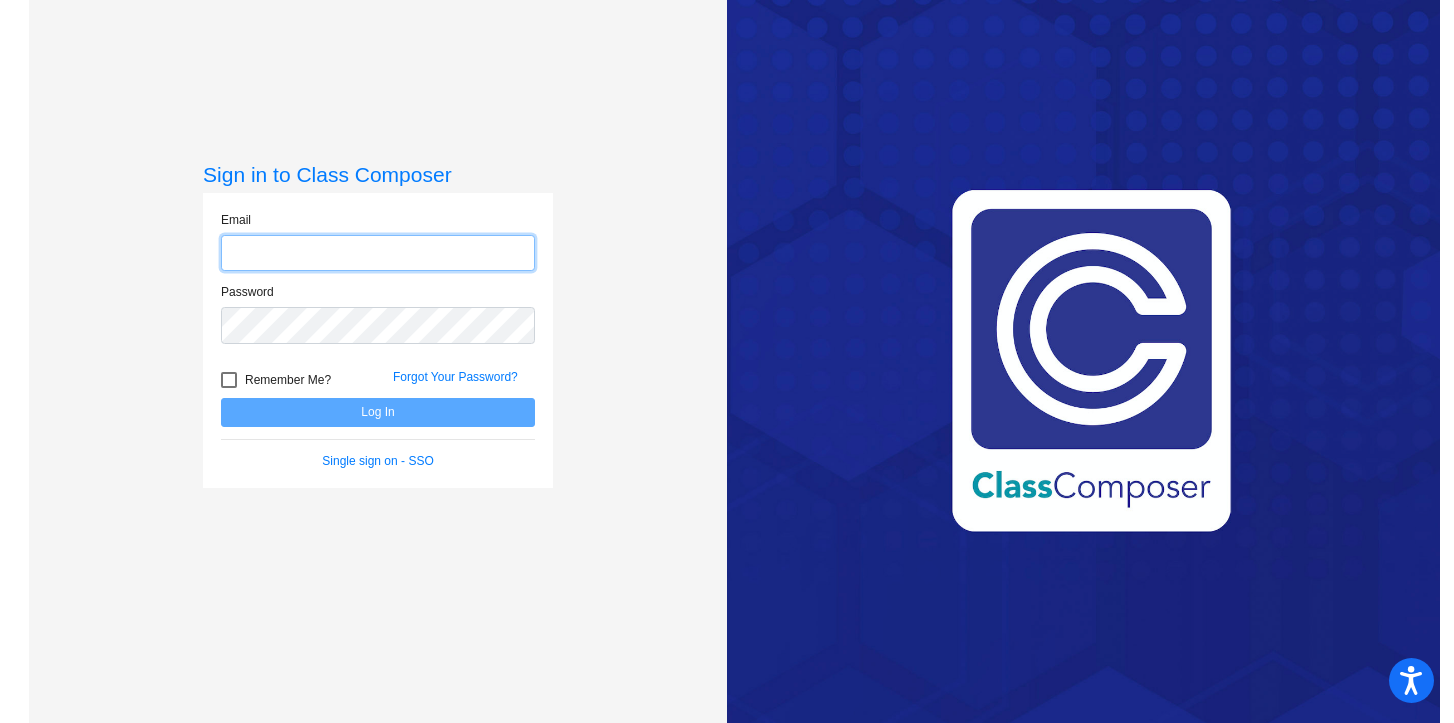 click 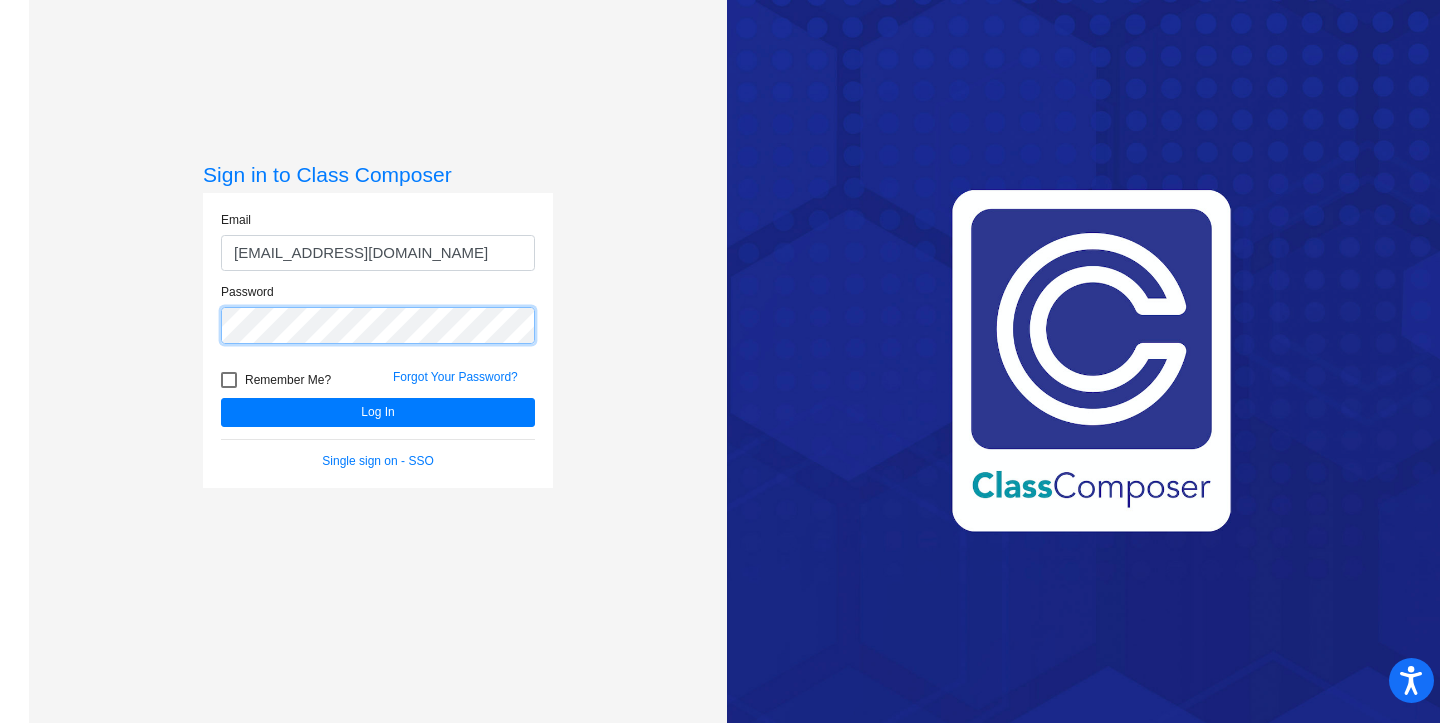 click on "Log In" 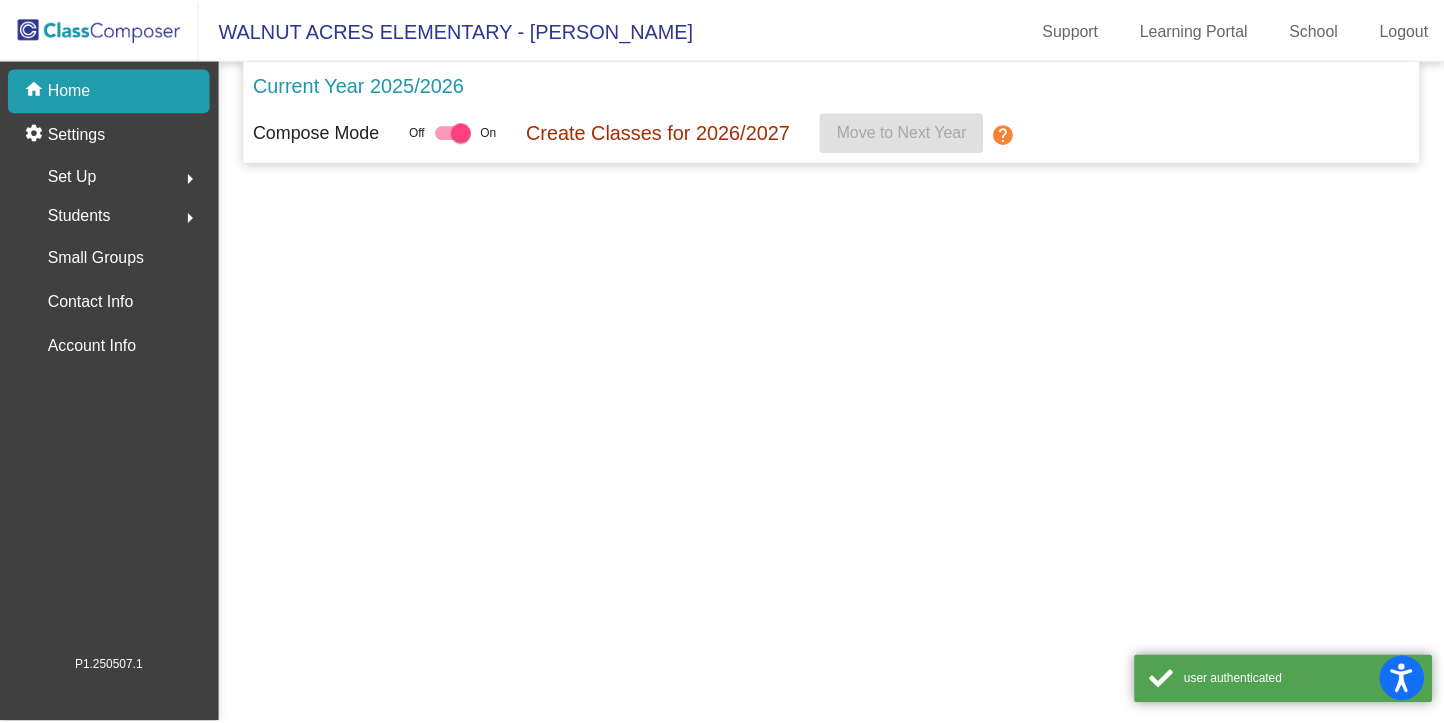 scroll, scrollTop: 0, scrollLeft: 0, axis: both 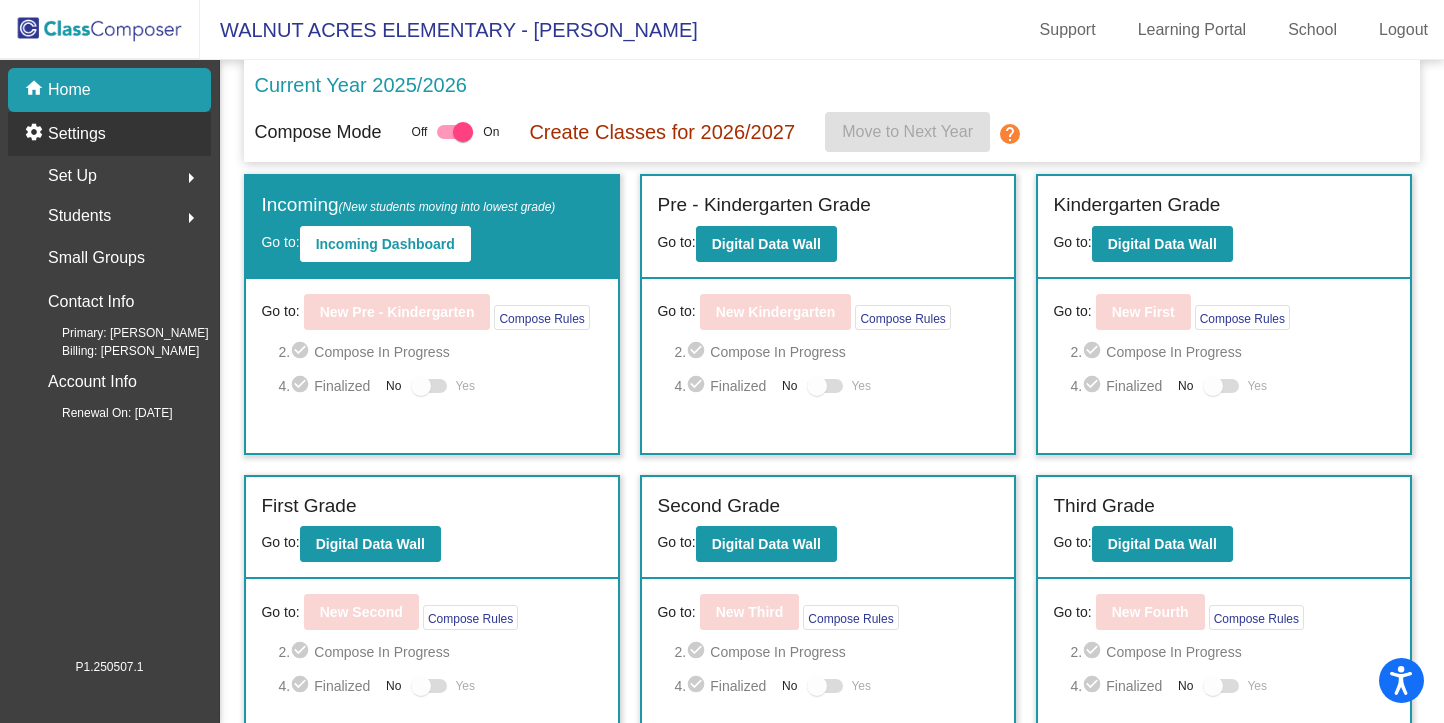 click on "settings Settings" 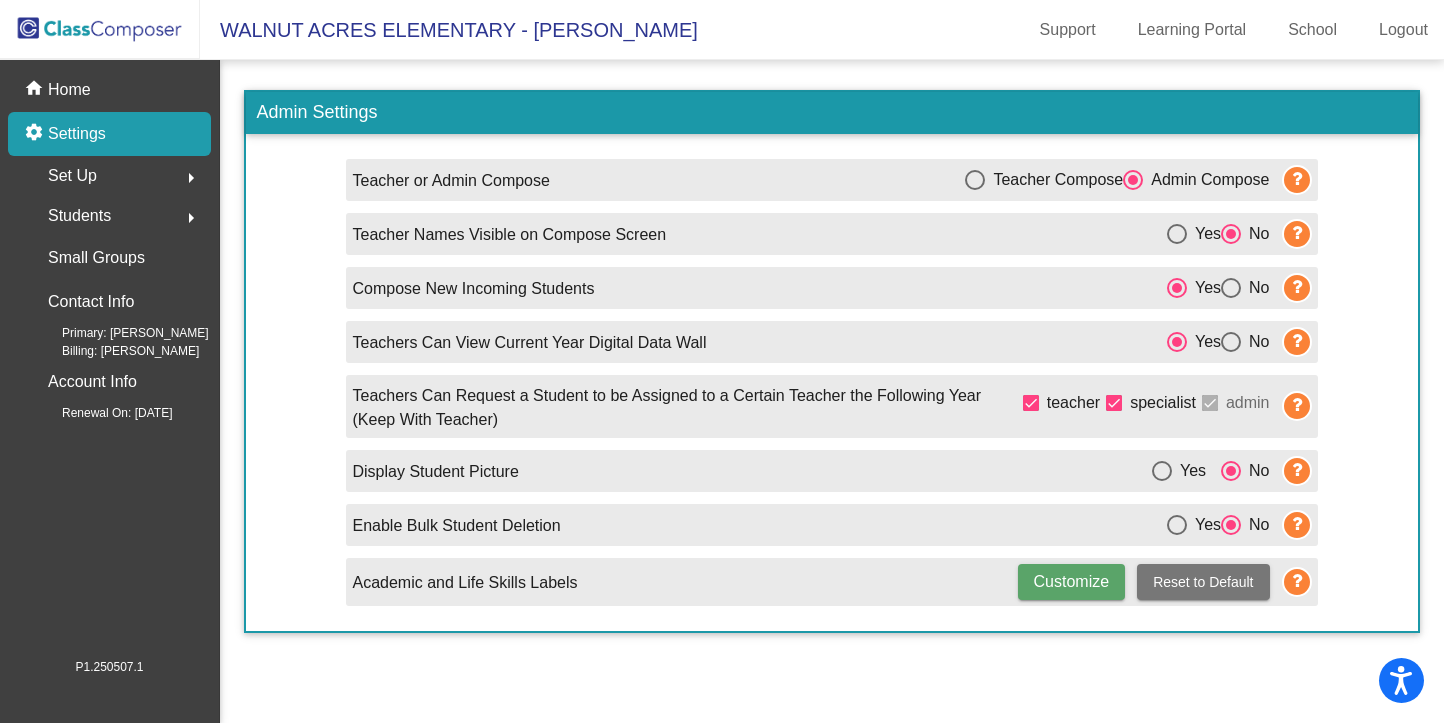 click on "Teacher or Admin Compose" 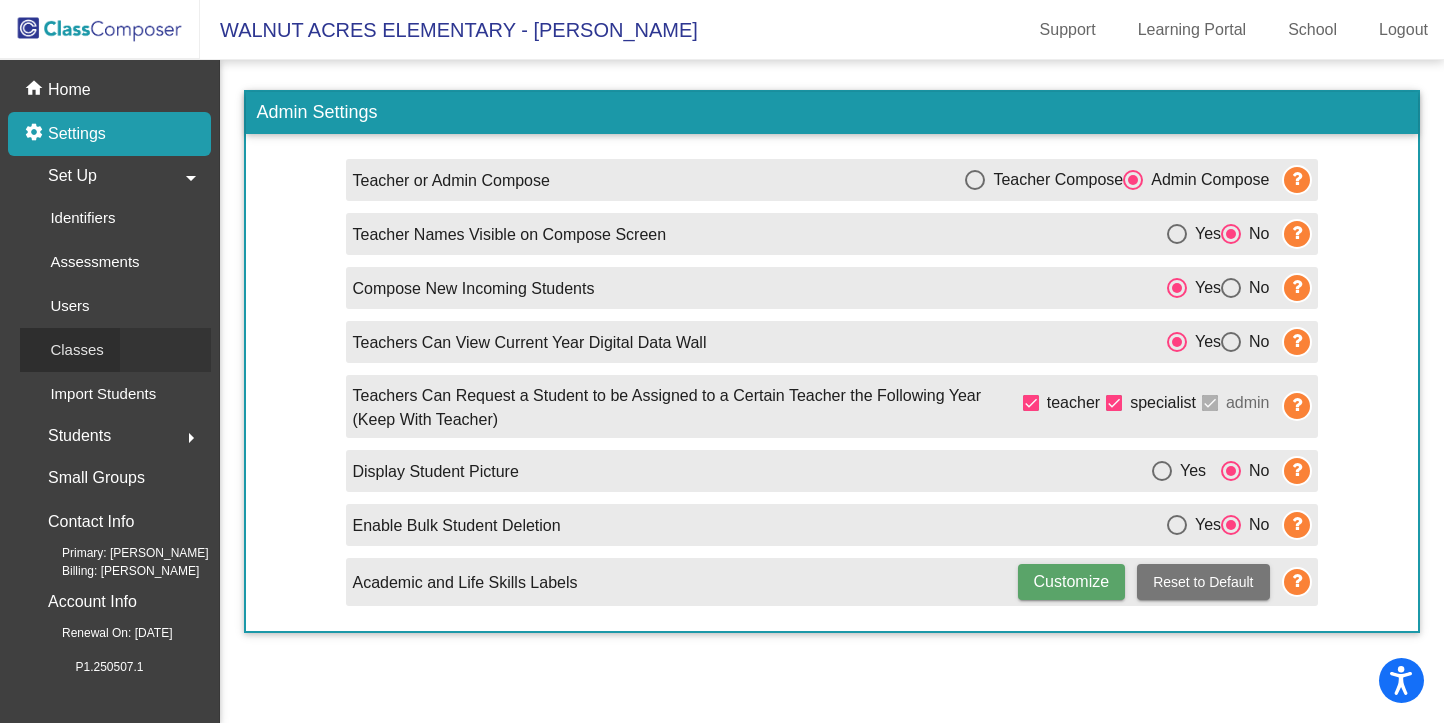 click on "Classes" 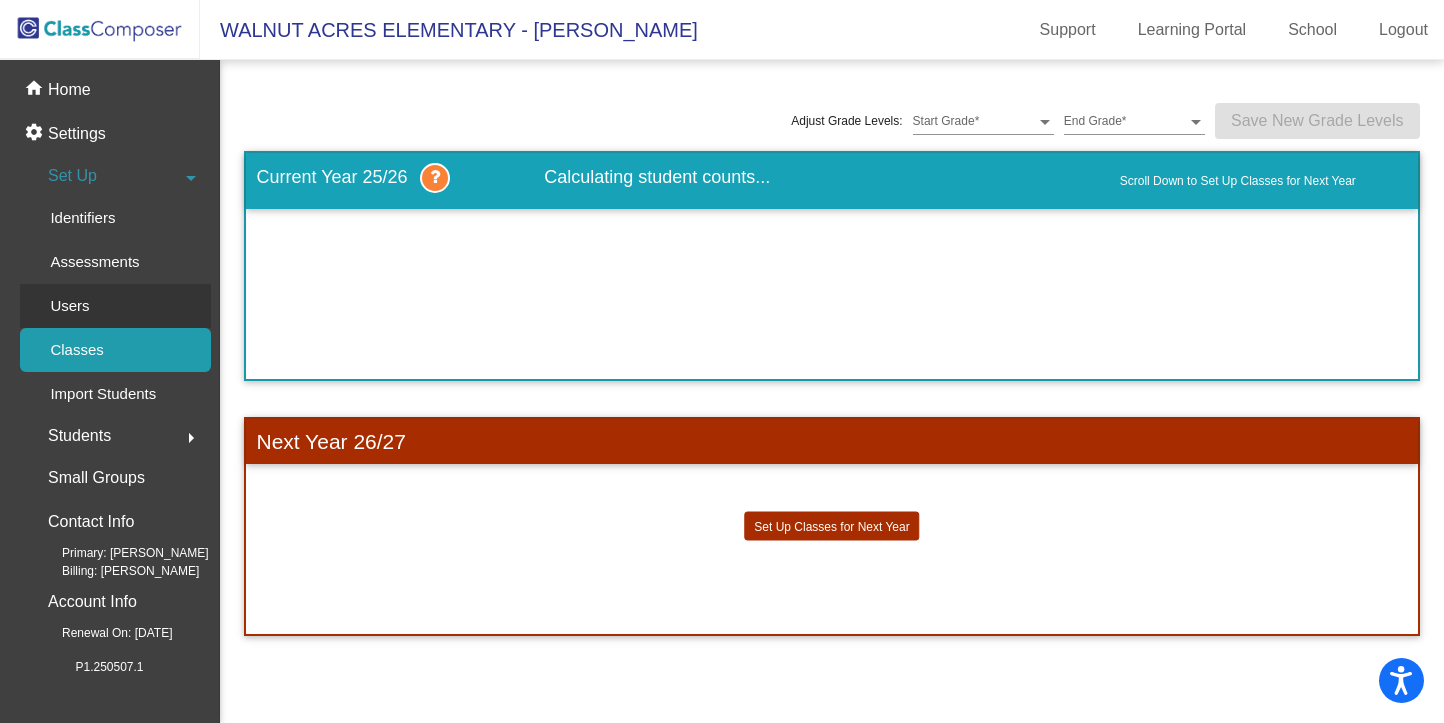 click on "Users" 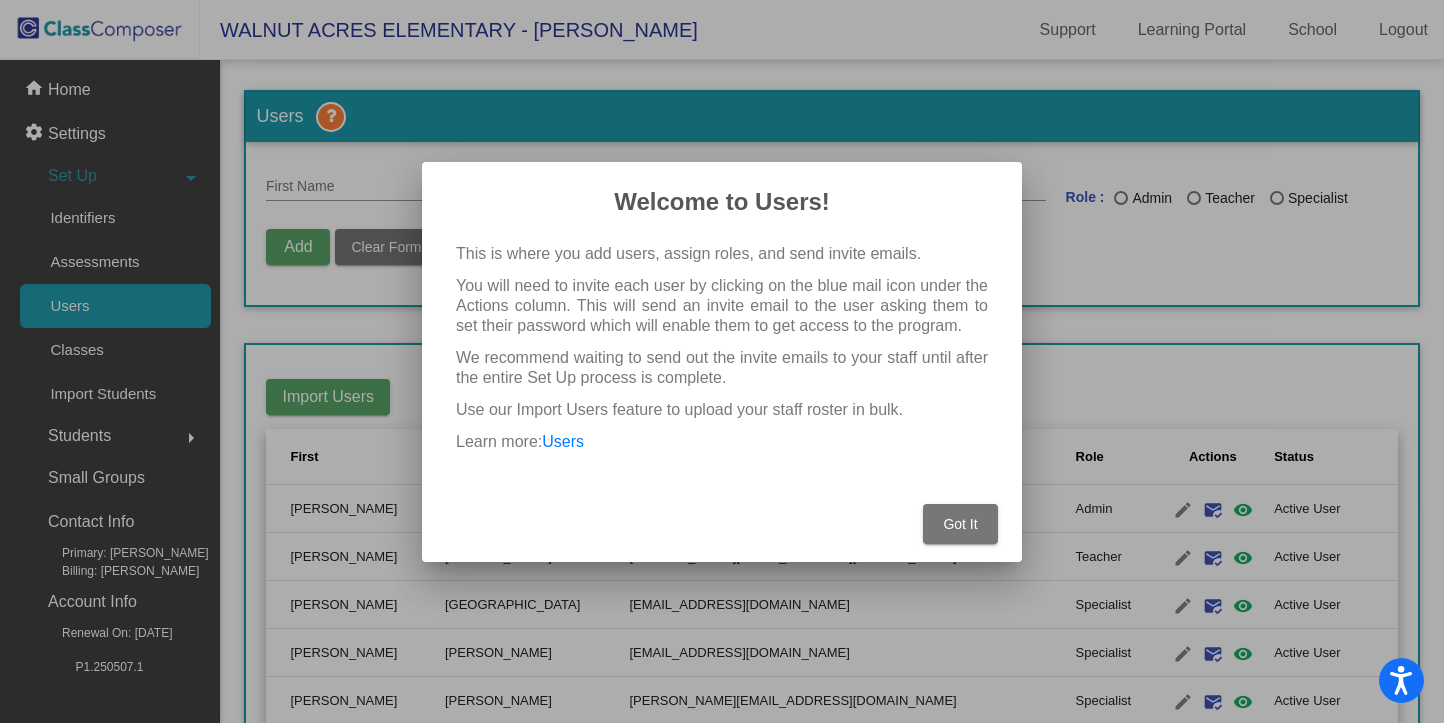 click on "Got It" at bounding box center [960, 524] 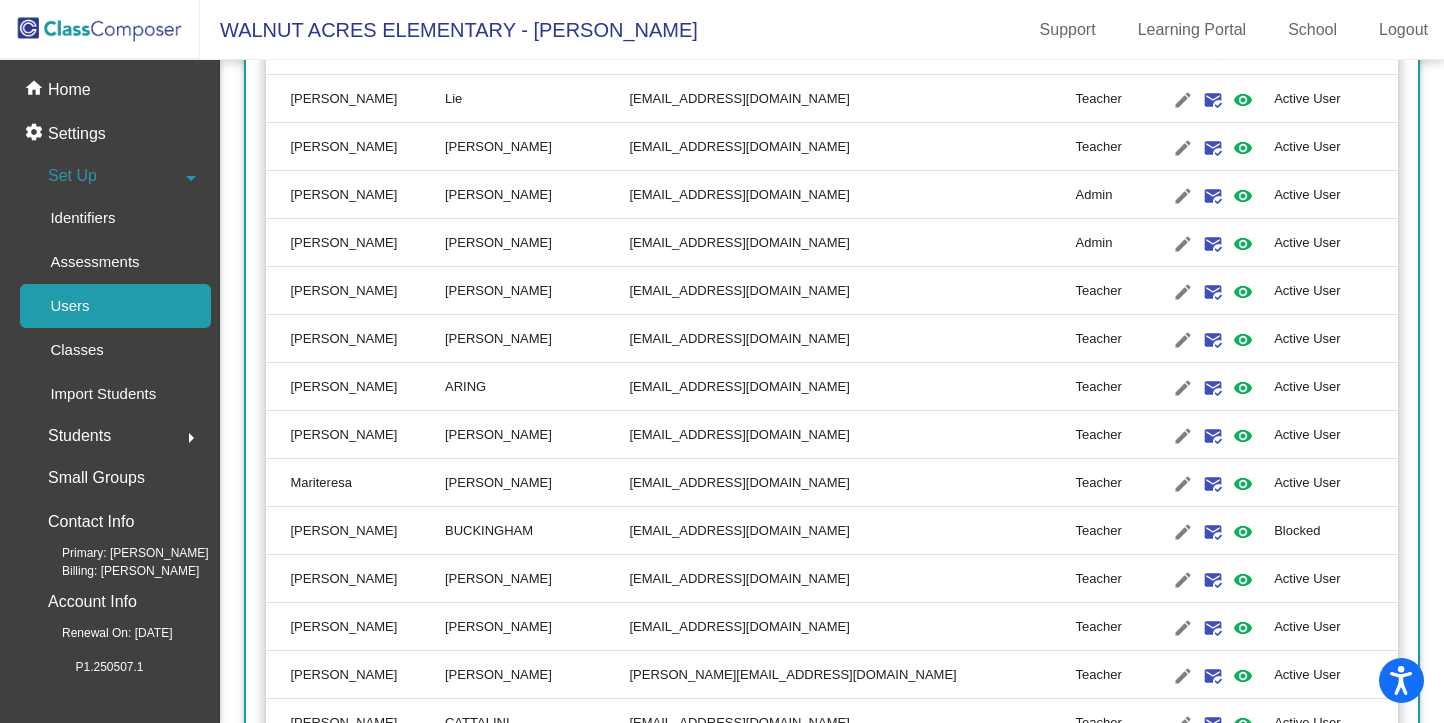 scroll, scrollTop: 858, scrollLeft: 0, axis: vertical 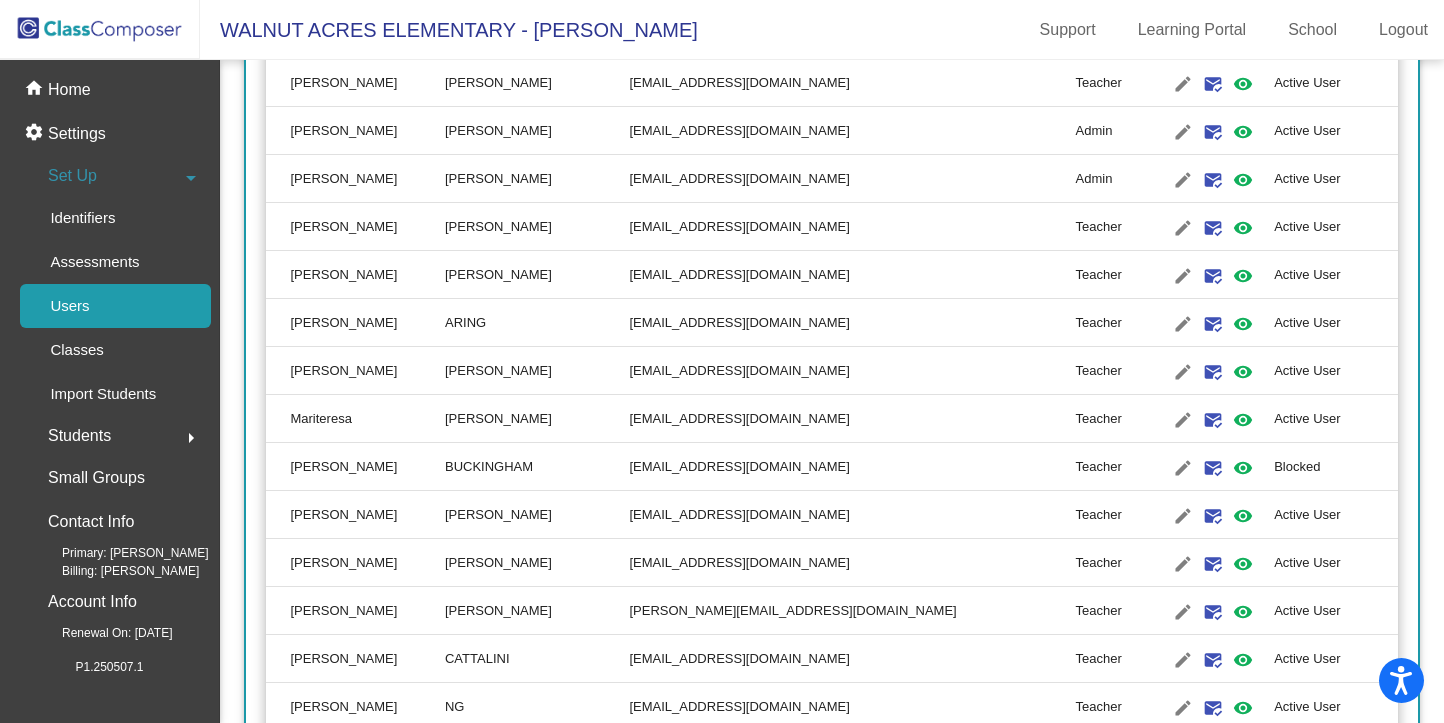 click on "Blocked" 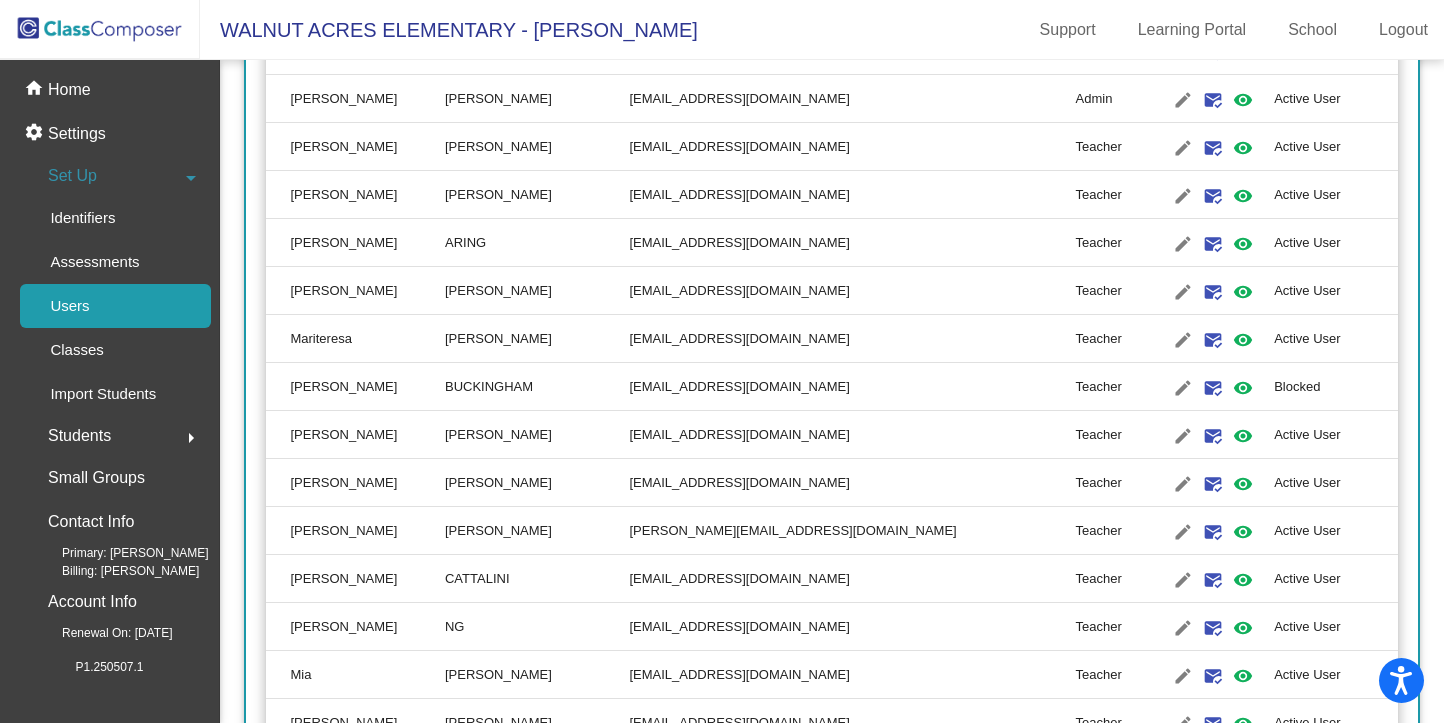 scroll, scrollTop: 924, scrollLeft: 0, axis: vertical 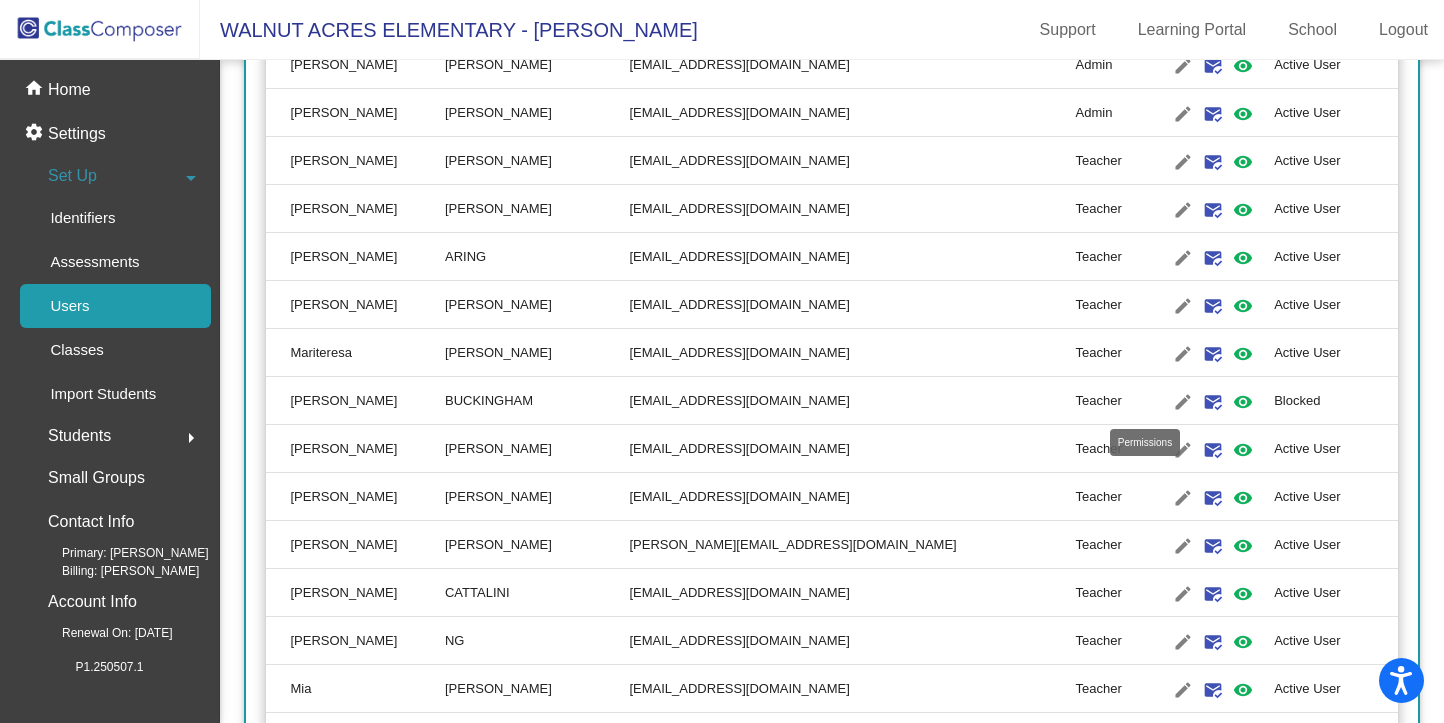 click on "visibility" 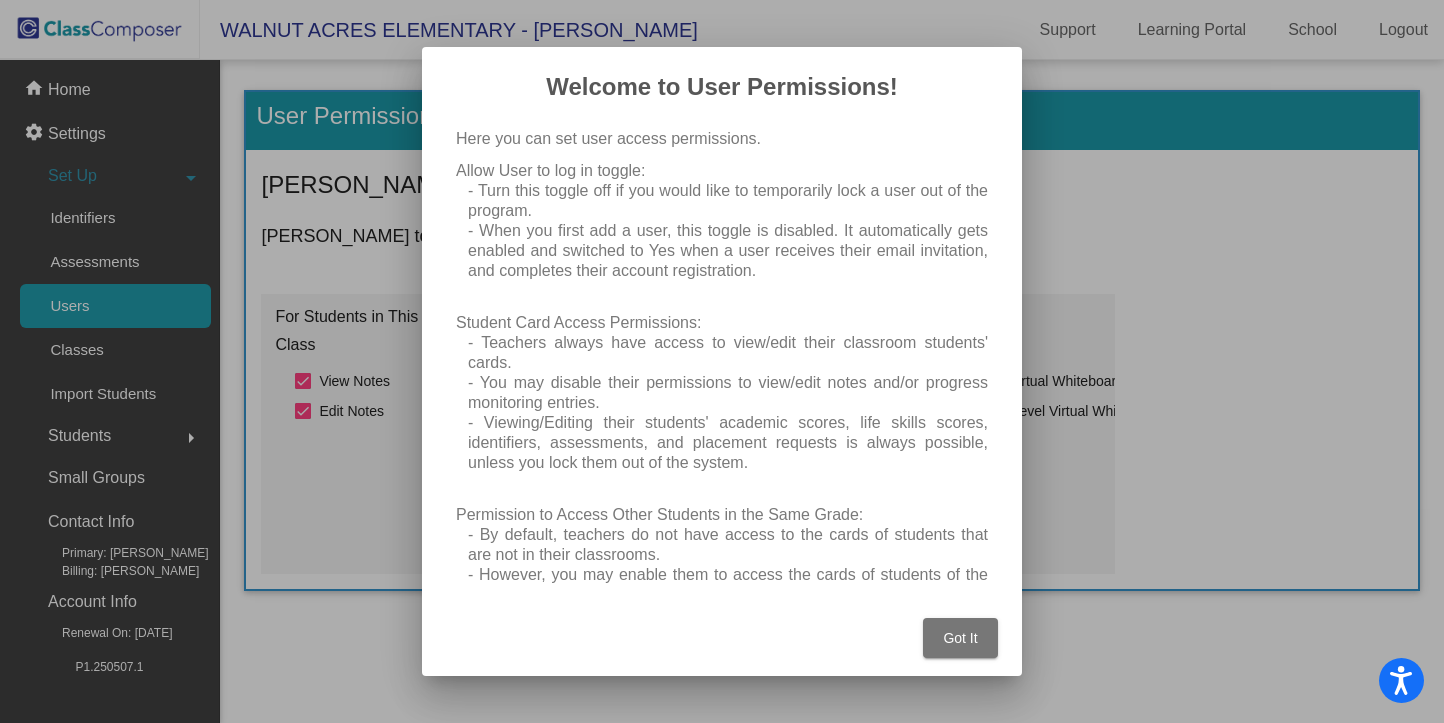 click on "Got It" at bounding box center [960, 638] 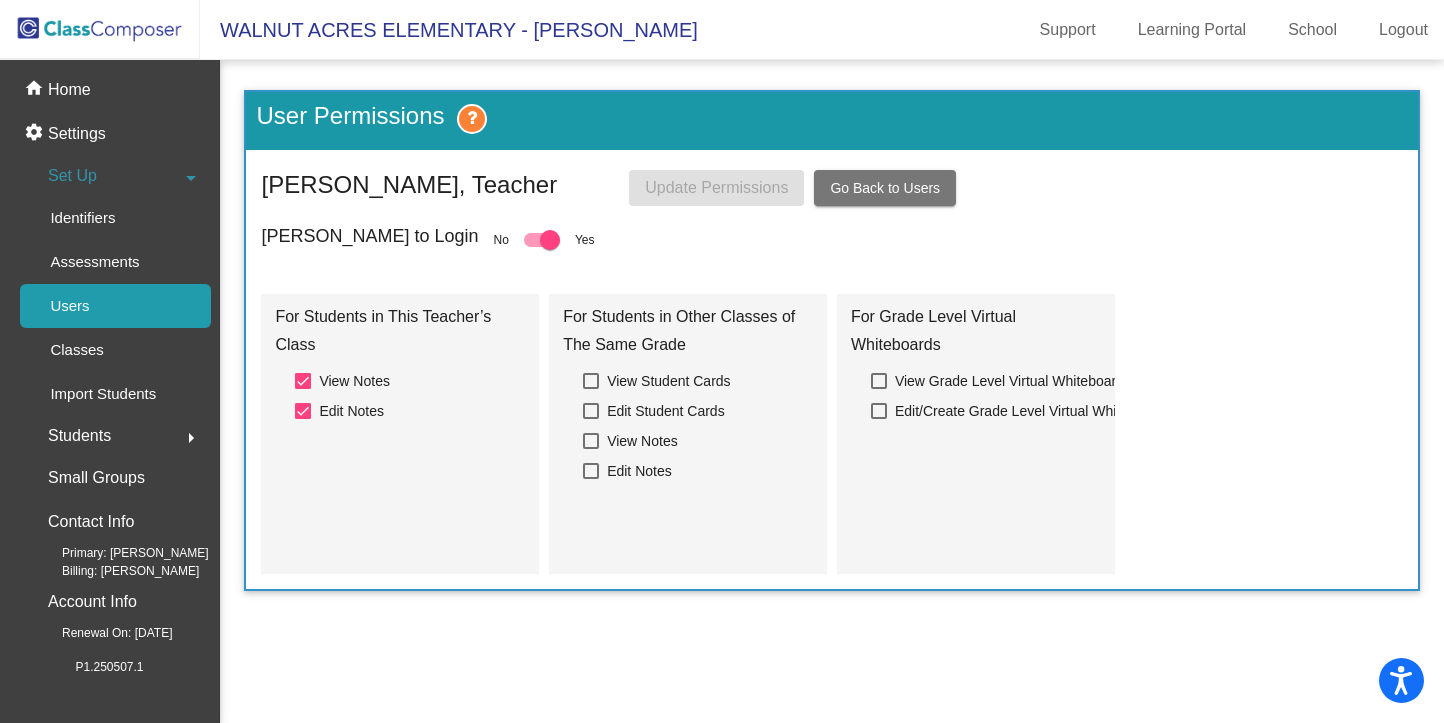 click at bounding box center [550, 240] 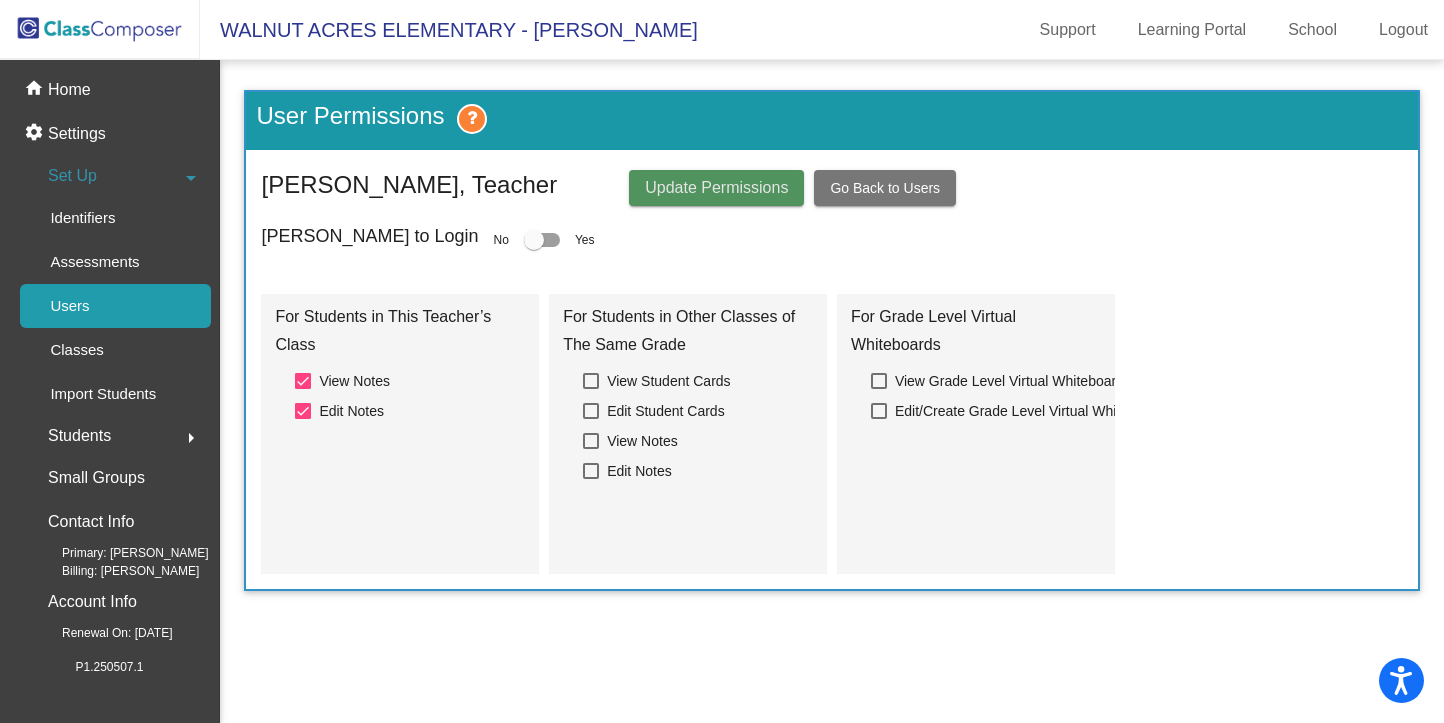 click on "Update Permissions" 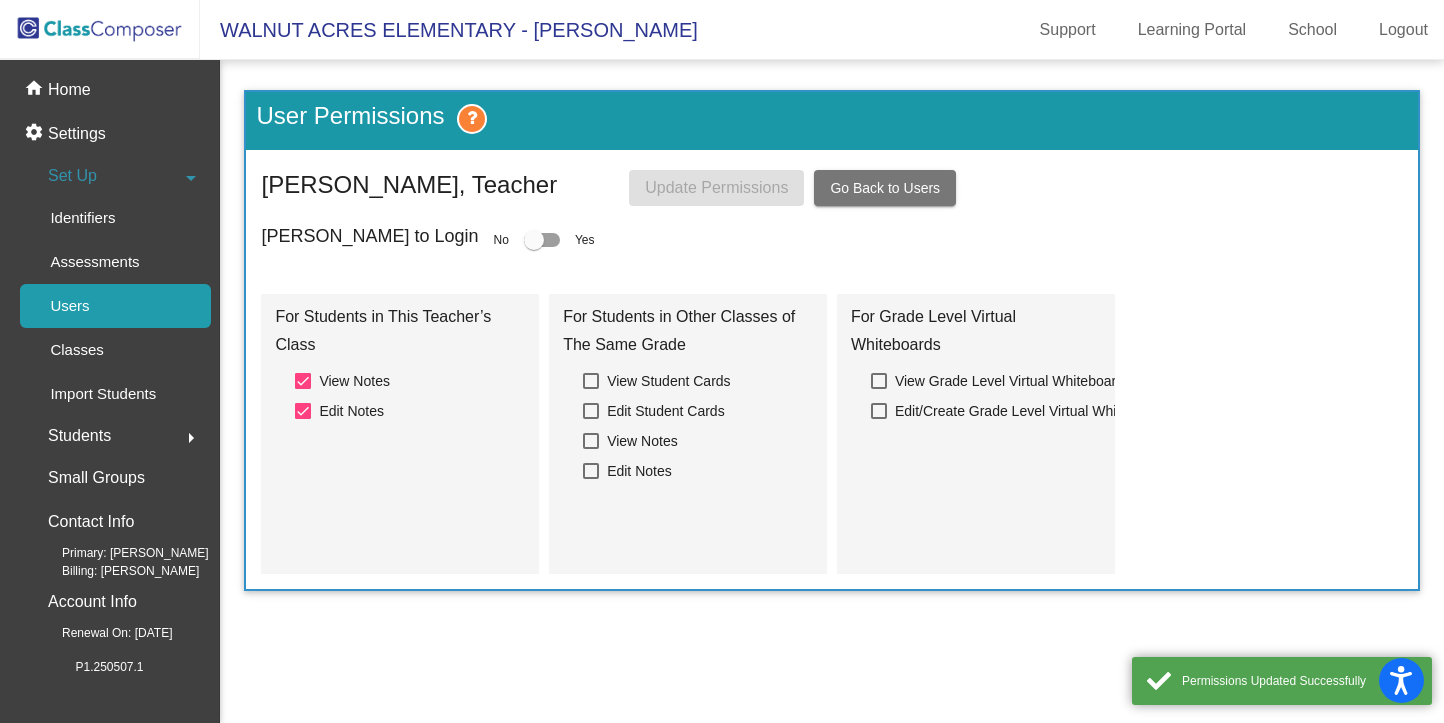 scroll, scrollTop: 0, scrollLeft: 0, axis: both 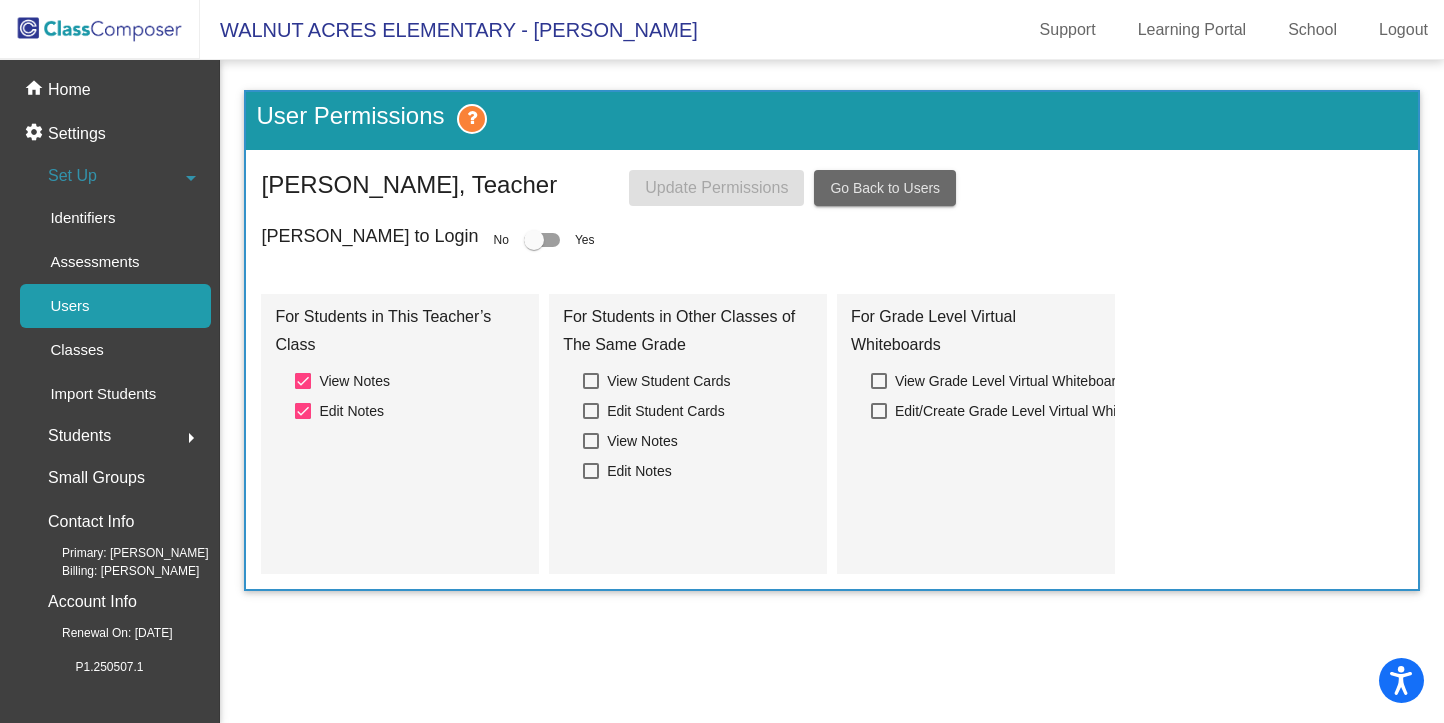 click on "Go Back to Users" 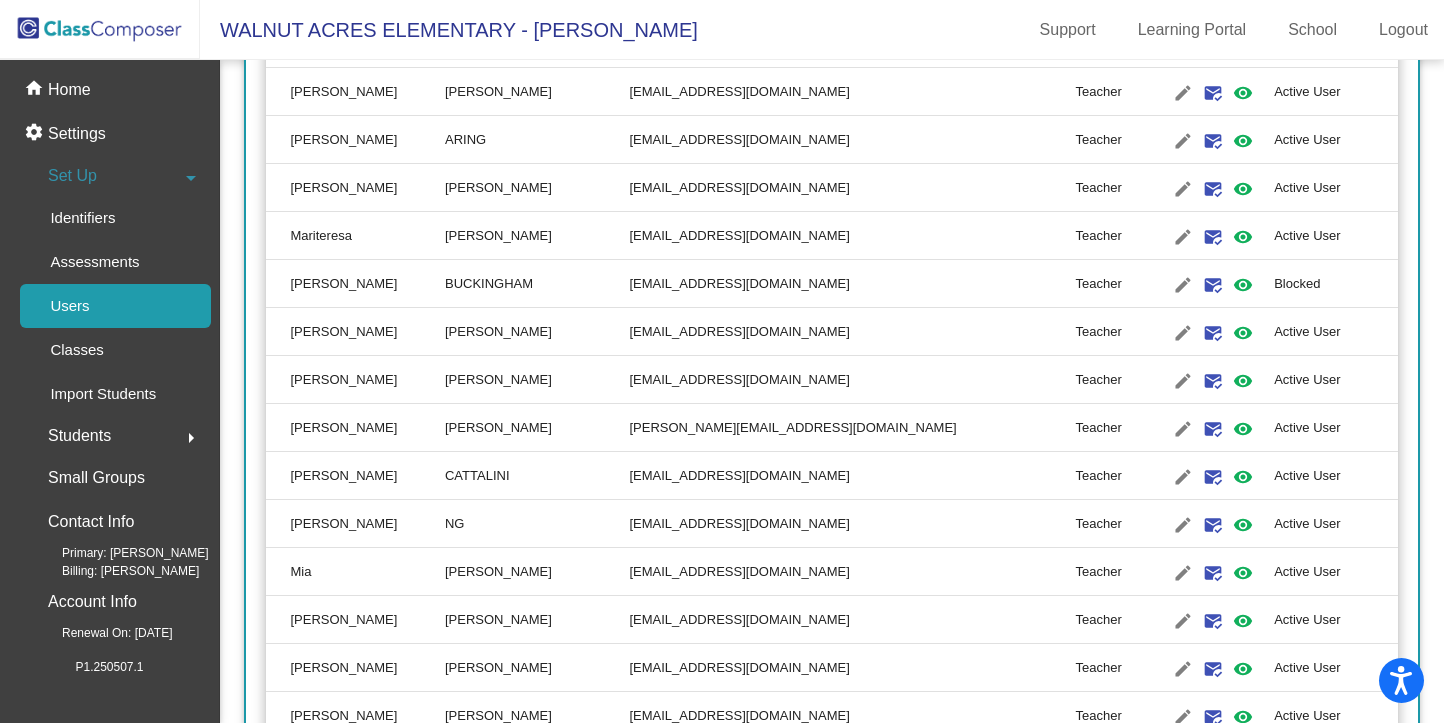 scroll, scrollTop: 1086, scrollLeft: 0, axis: vertical 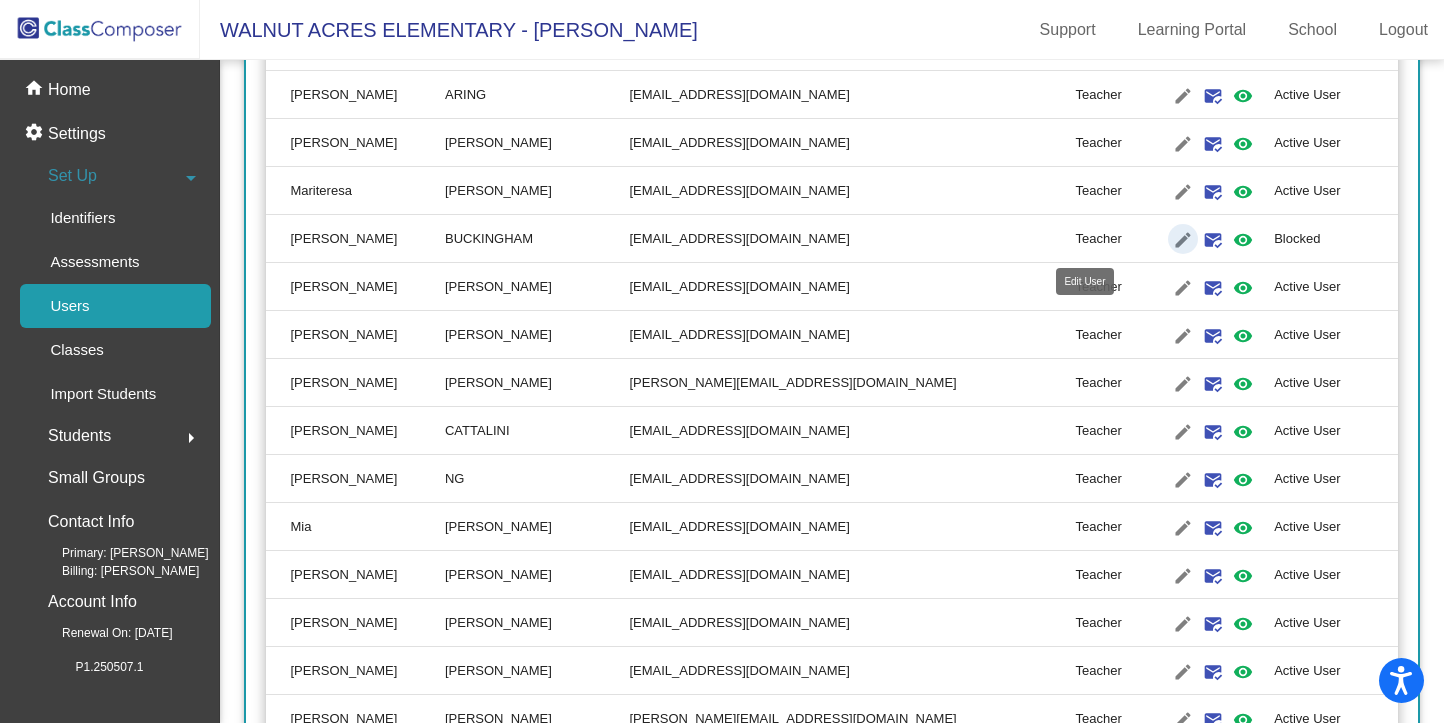 click on "edit" 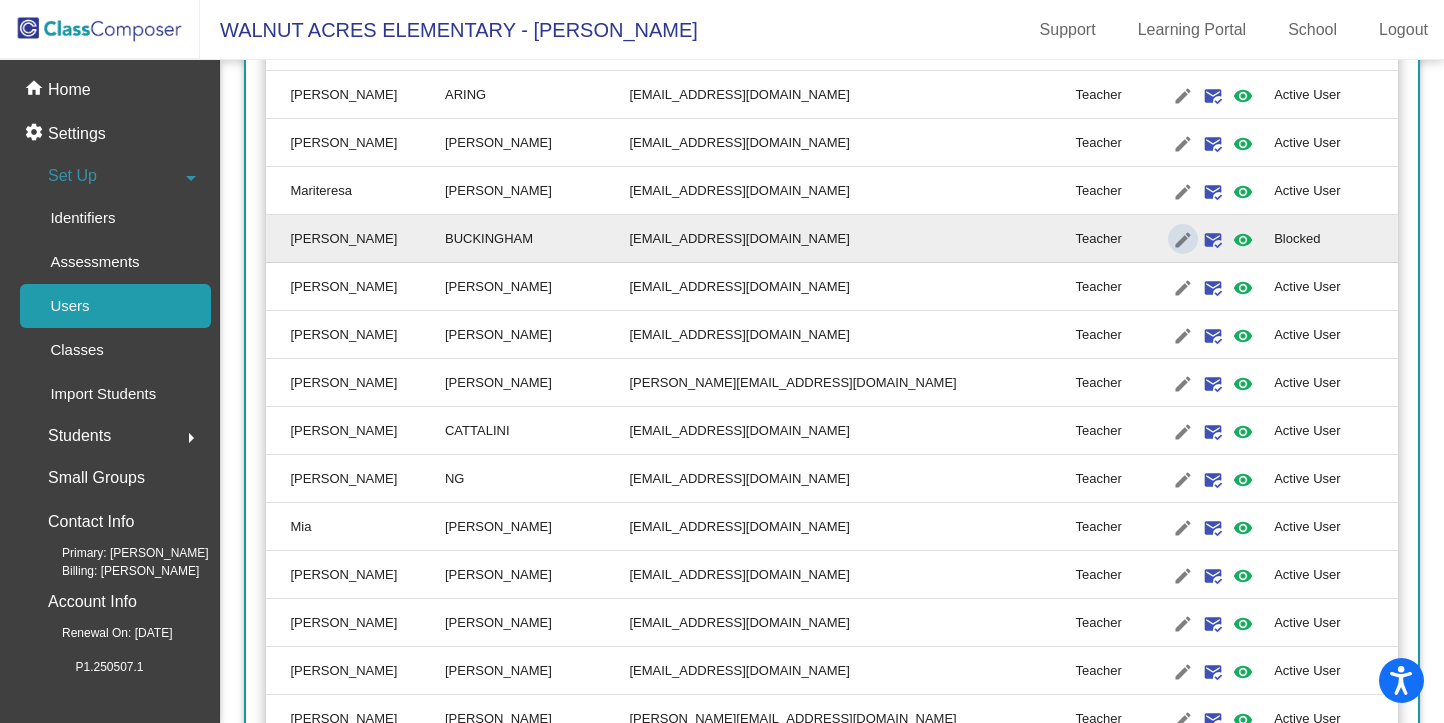 type on "Lynn" 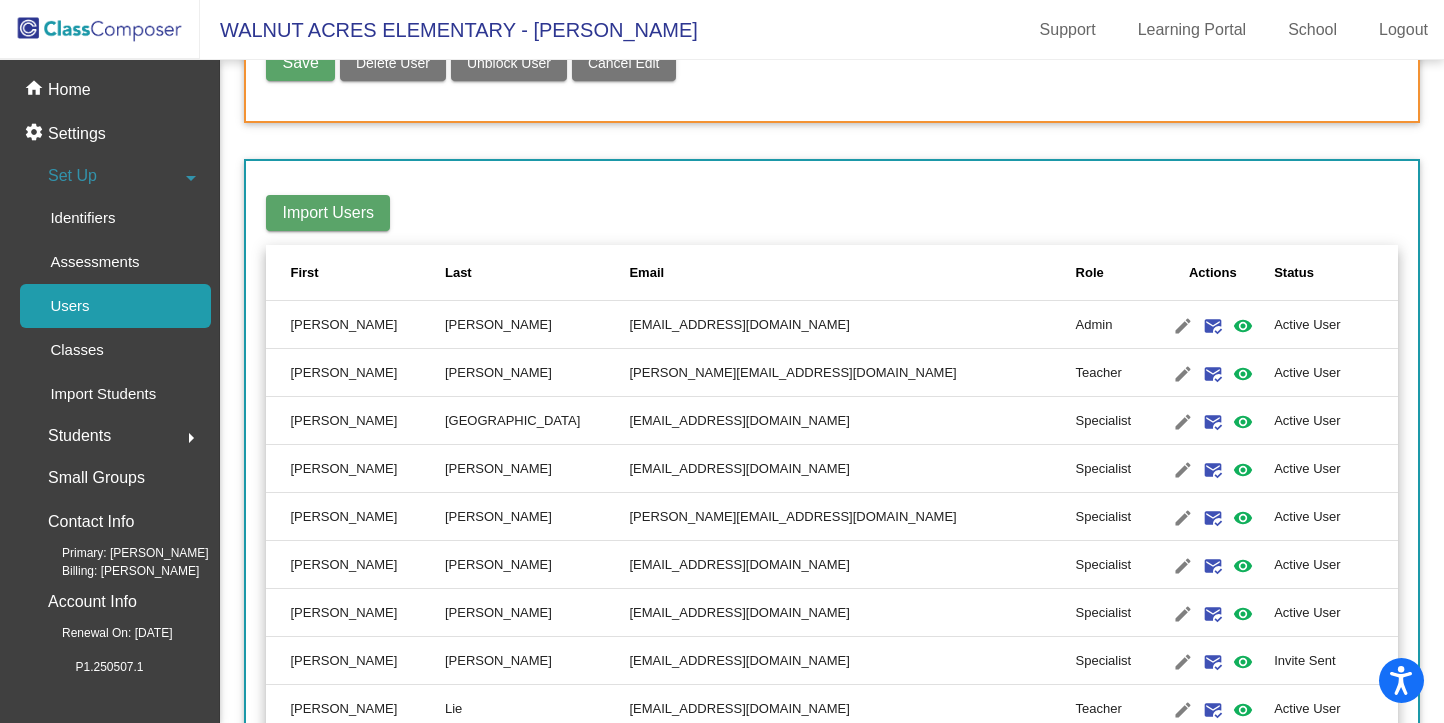 scroll, scrollTop: 0, scrollLeft: 0, axis: both 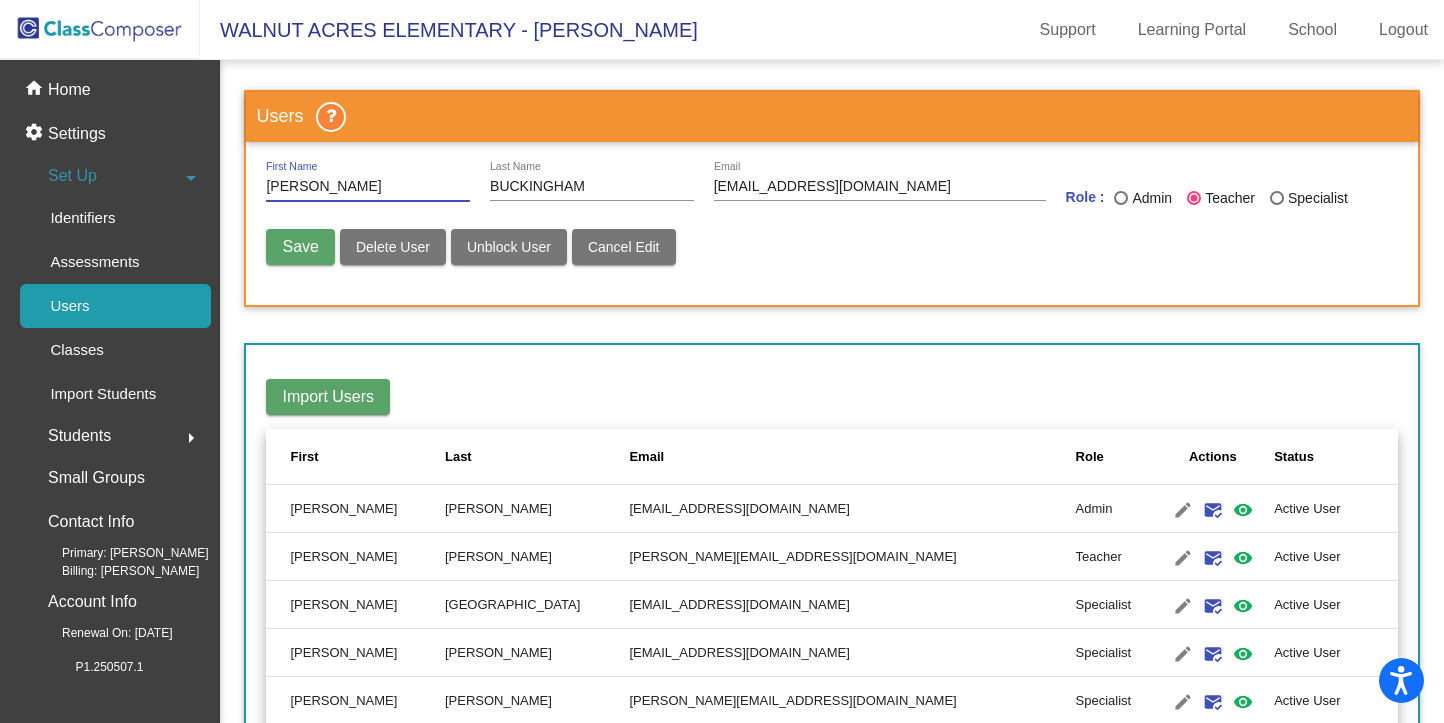 click on "Unblock User" at bounding box center [509, 247] 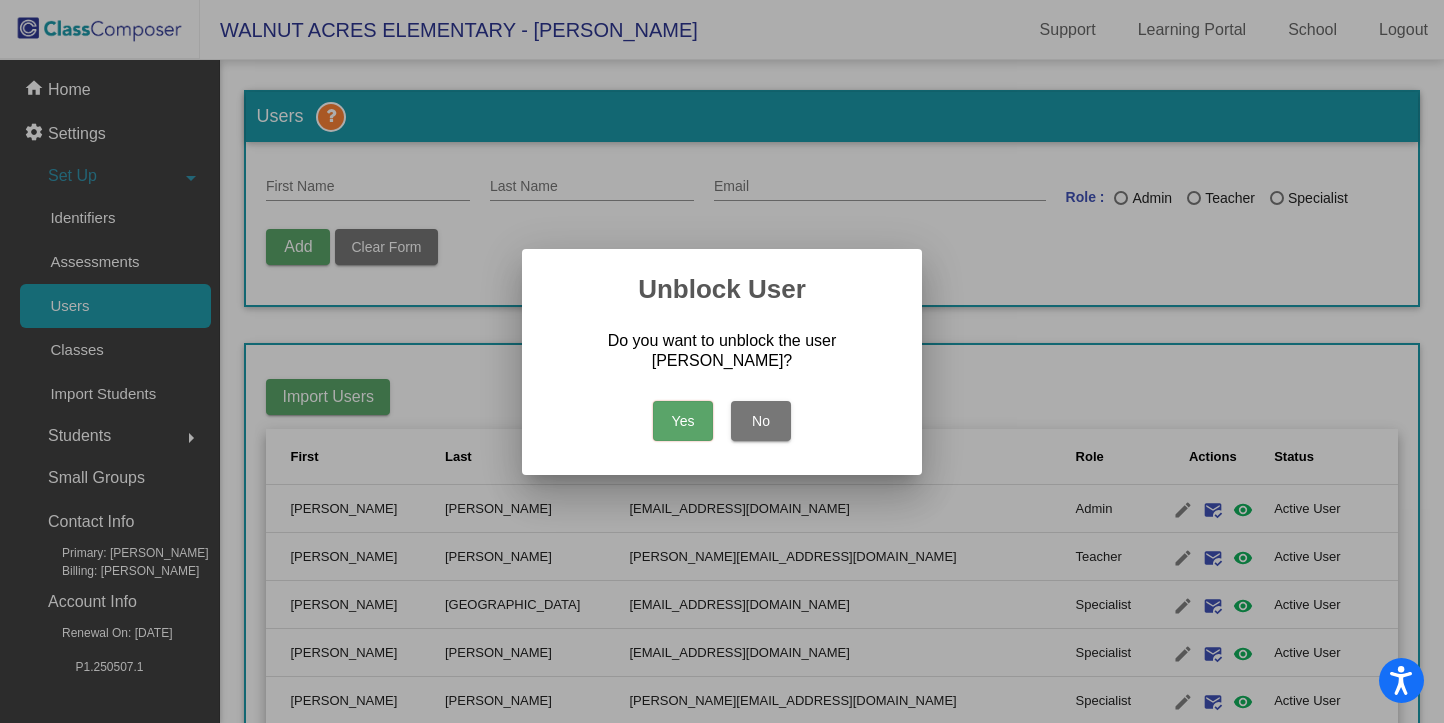 click on "Yes" at bounding box center [683, 421] 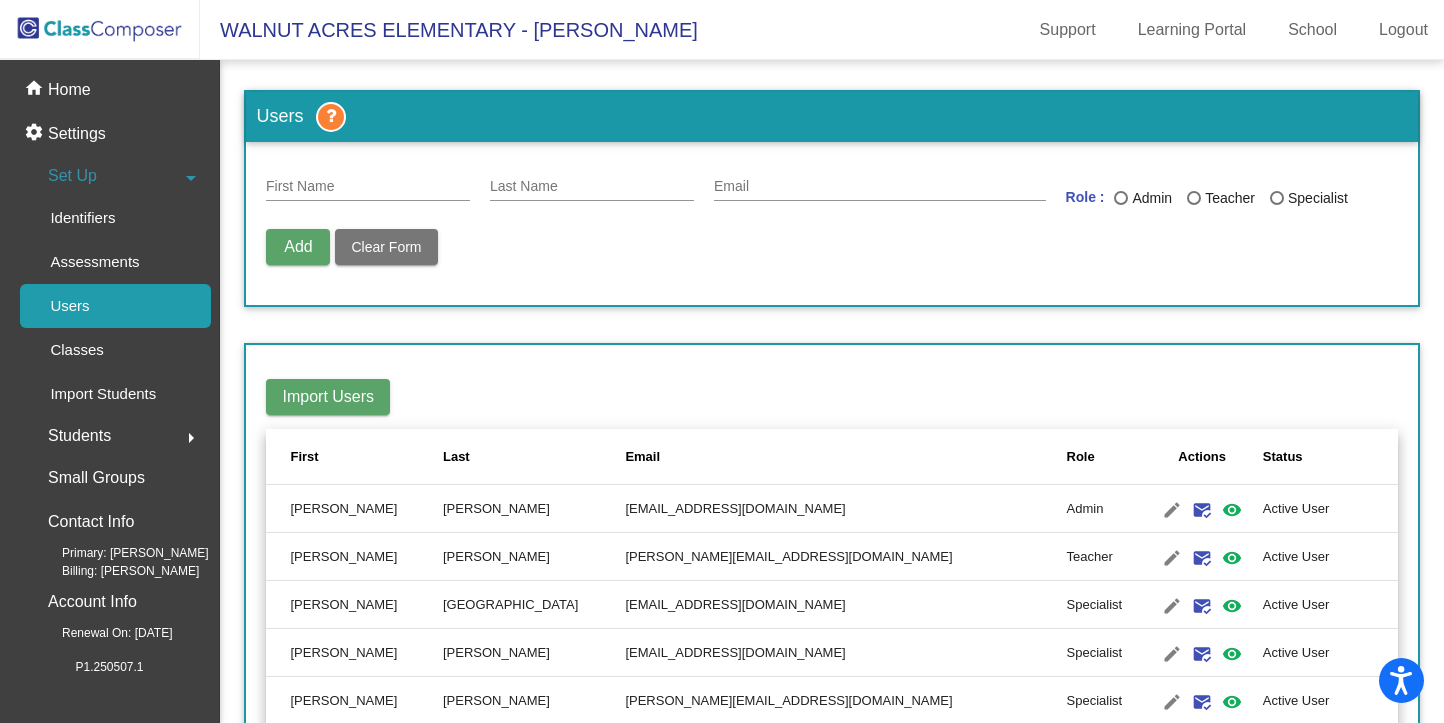 click on "Users" 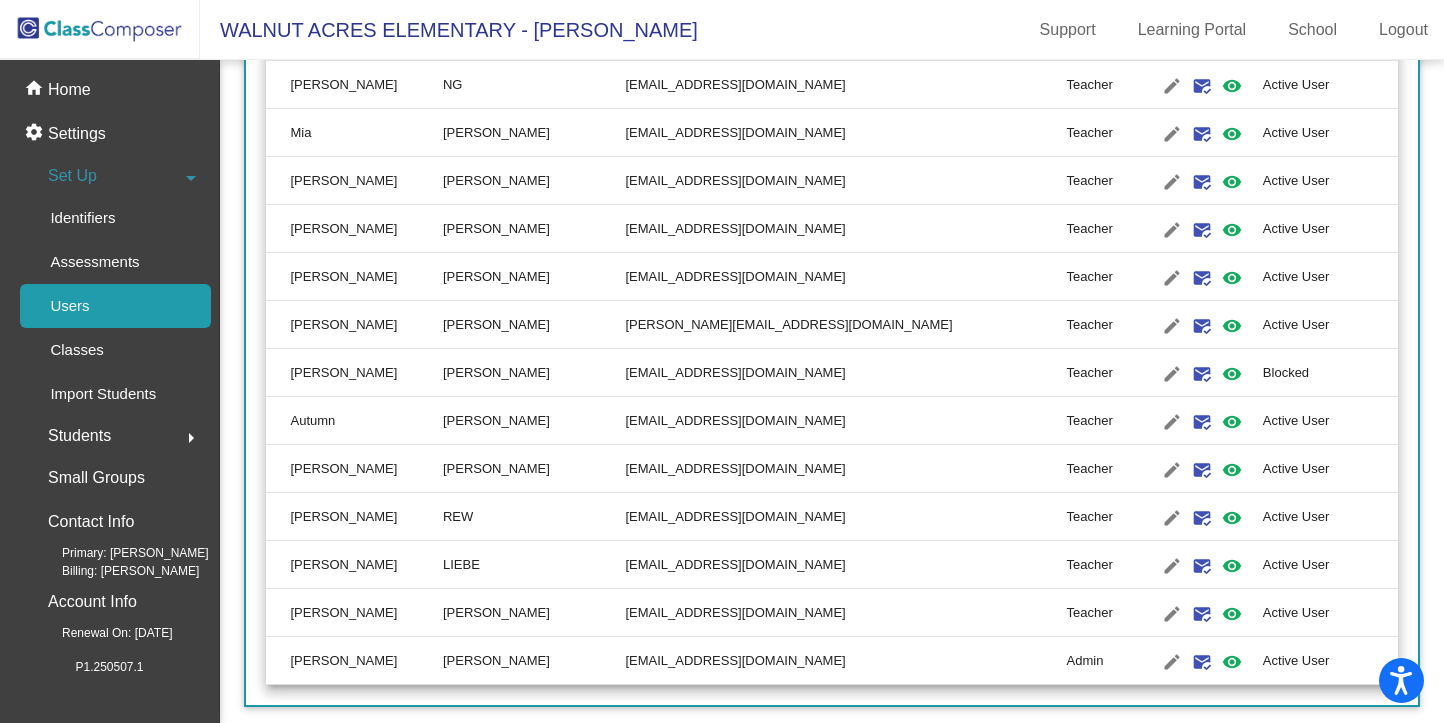scroll, scrollTop: 1481, scrollLeft: 0, axis: vertical 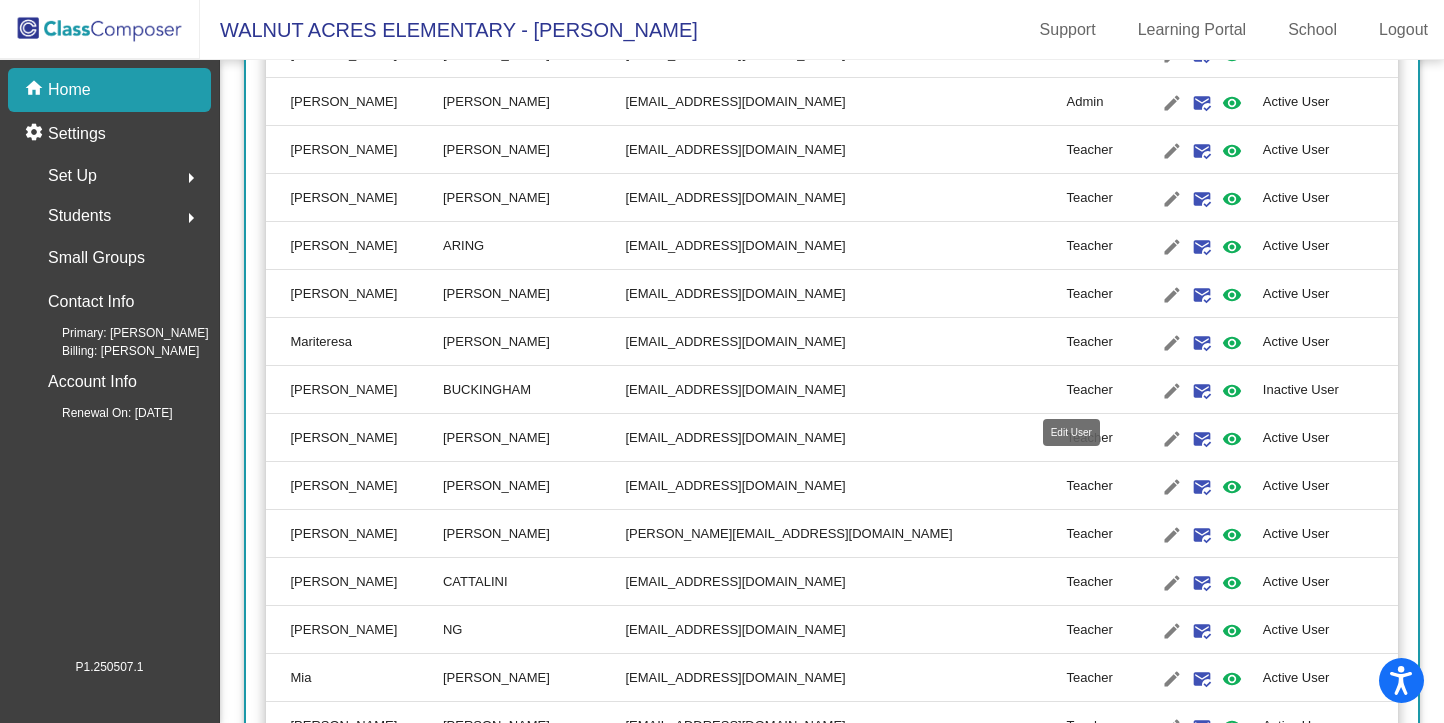 click on "edit" 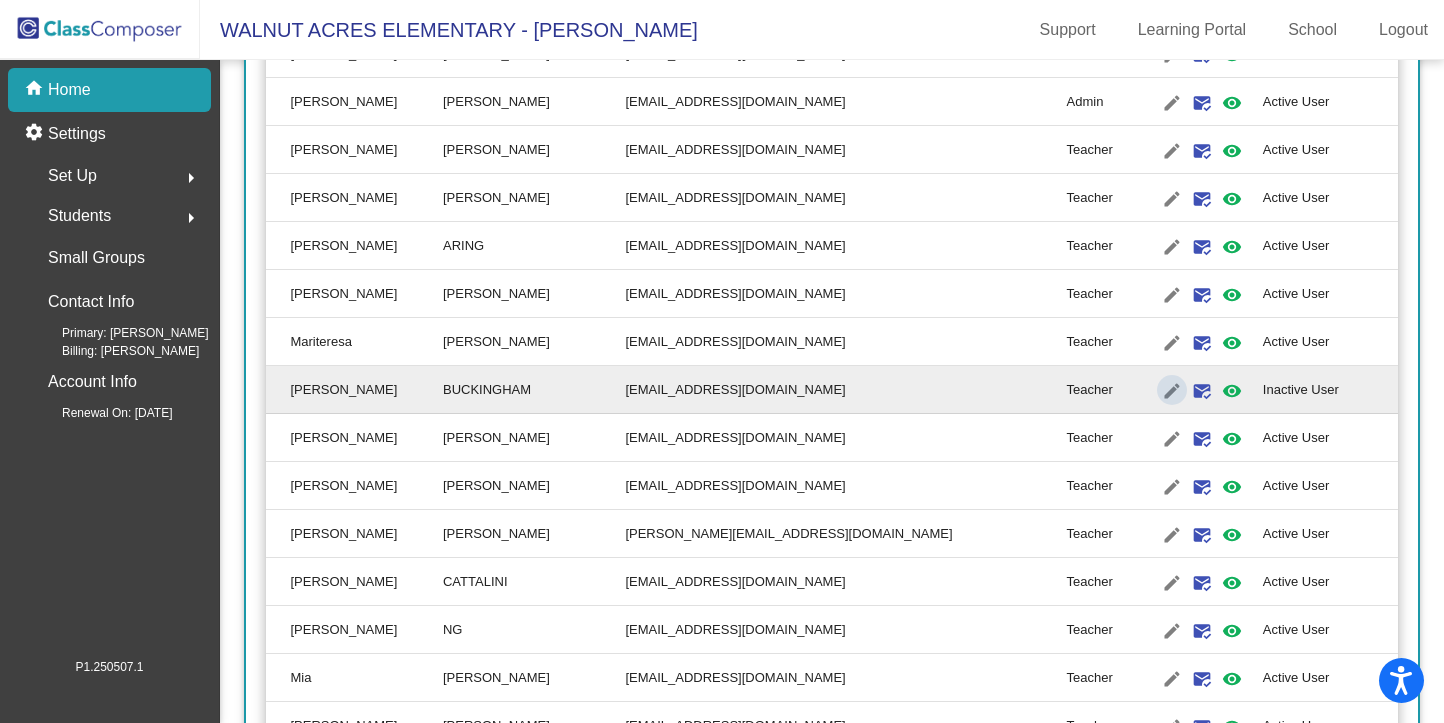 type on "Lynn" 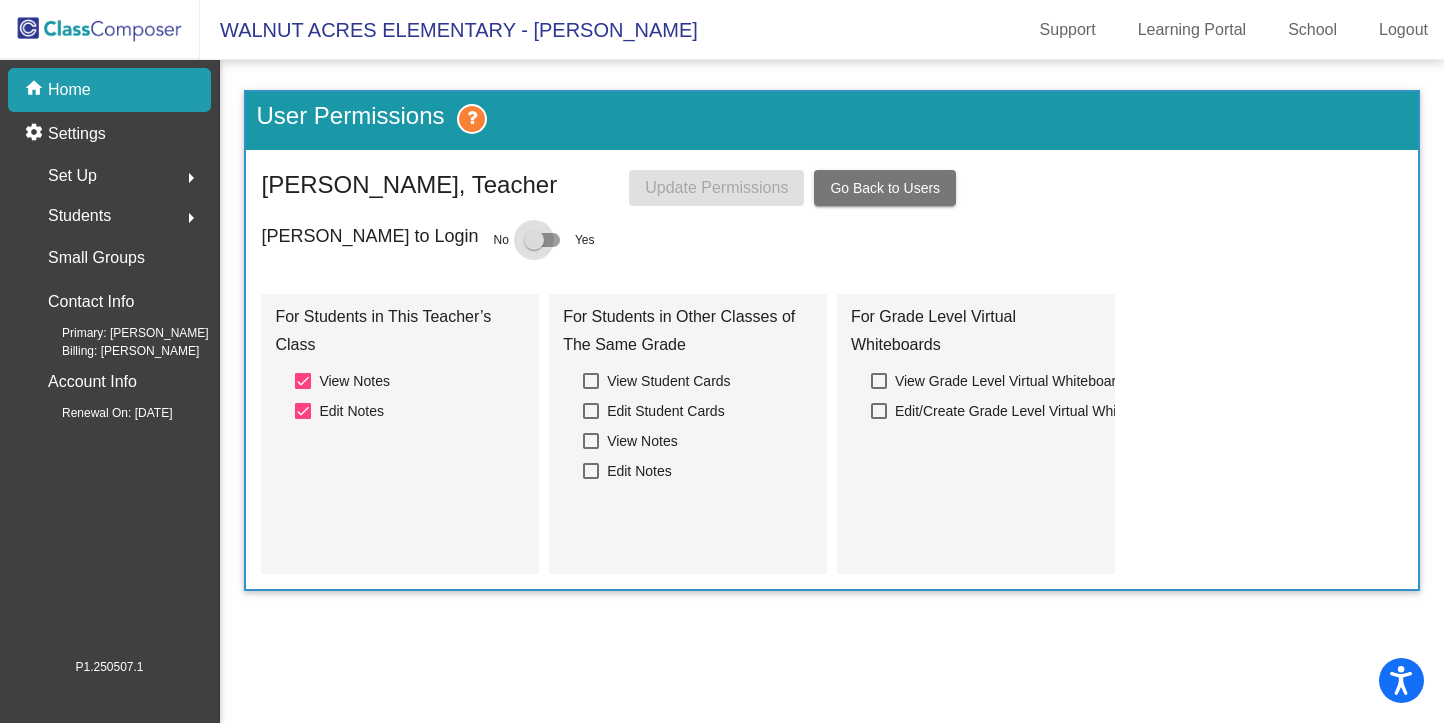 click at bounding box center (534, 240) 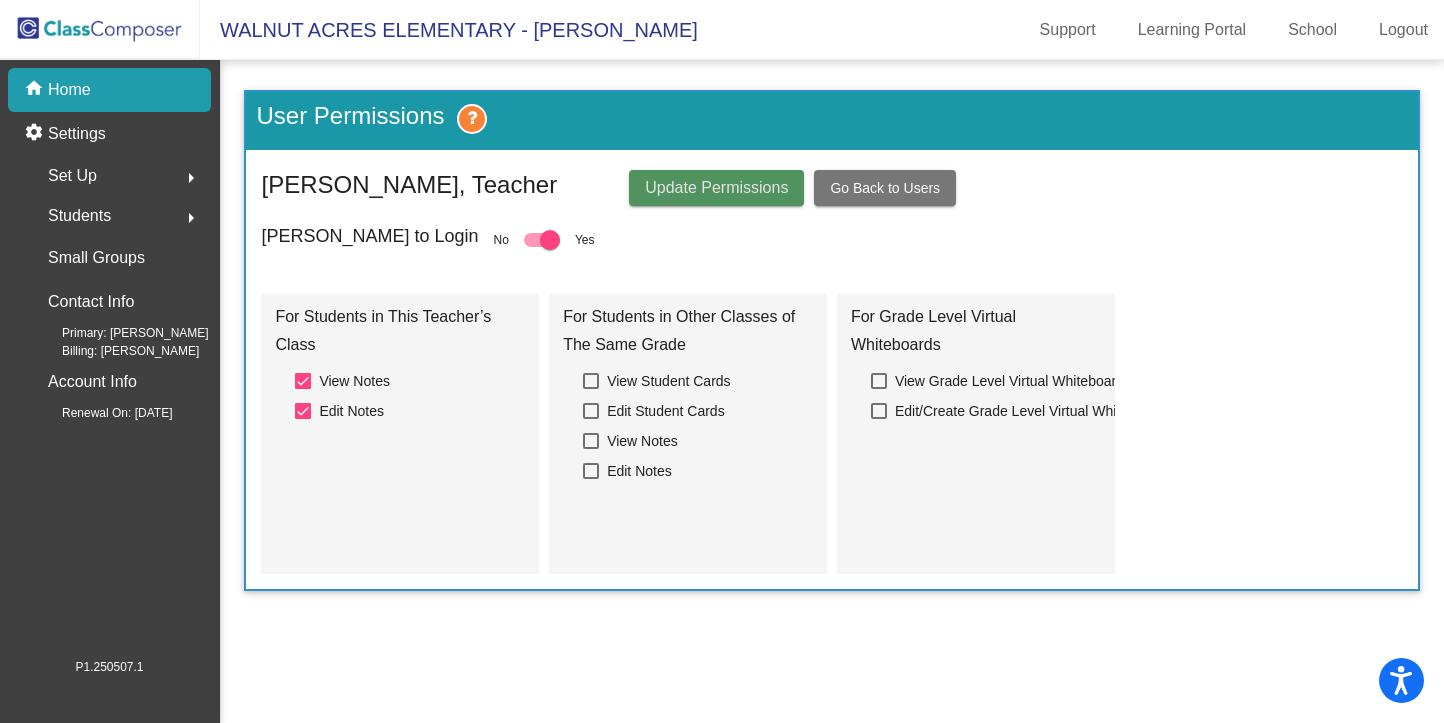 click on "Update Permissions" 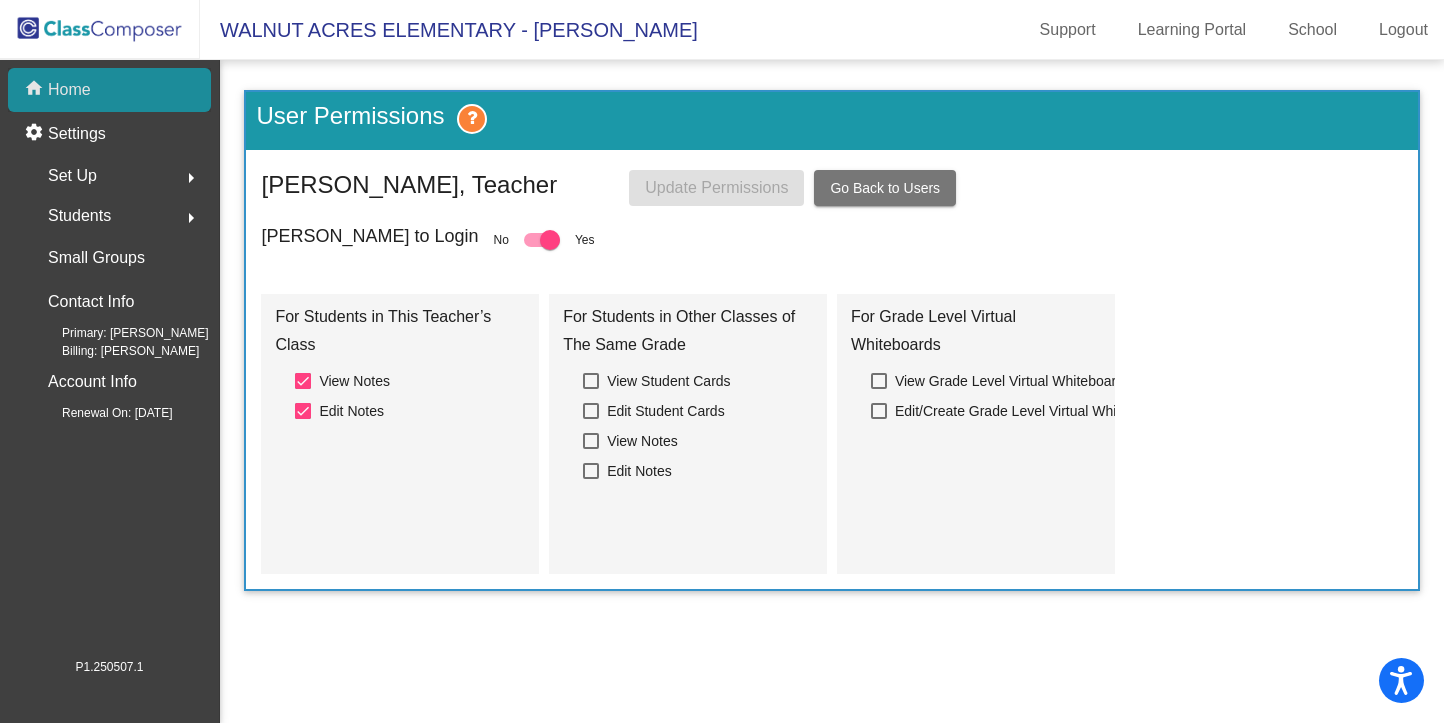 click on "Home" 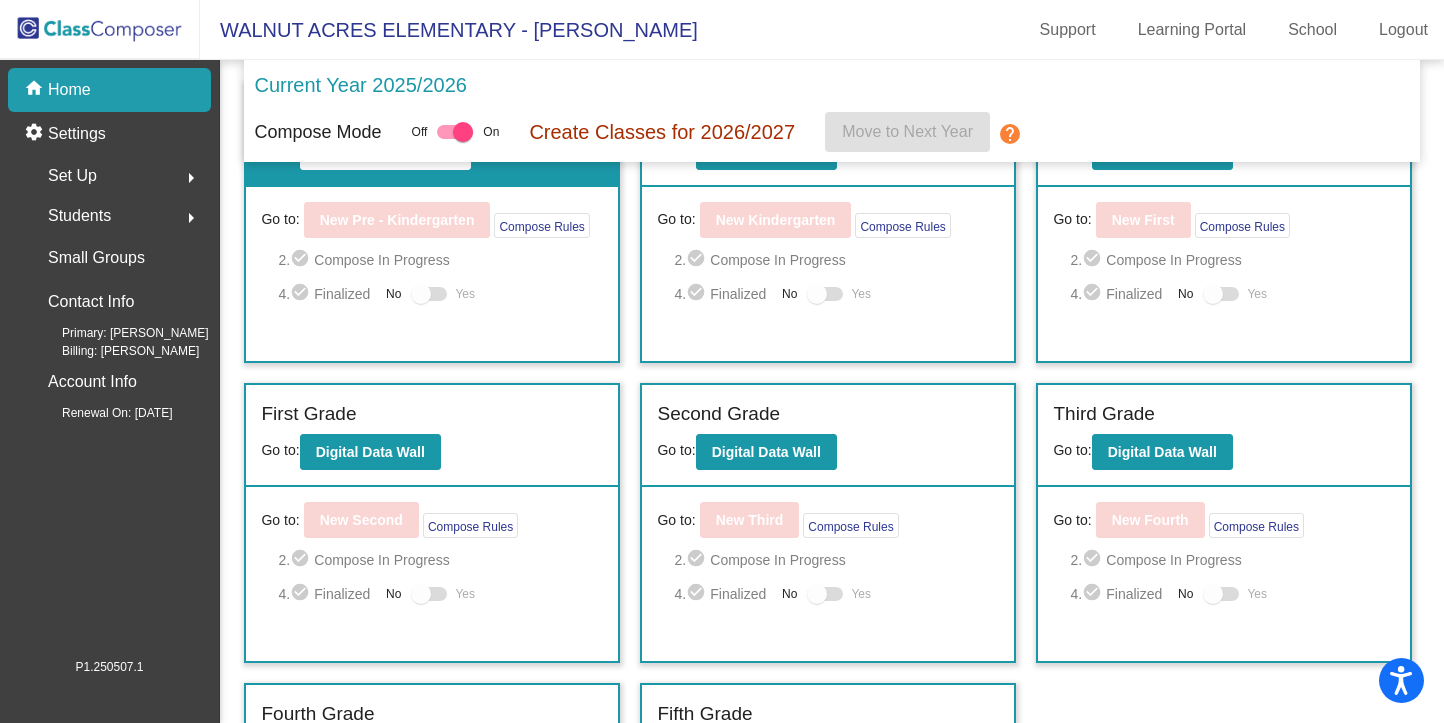 scroll, scrollTop: 129, scrollLeft: 0, axis: vertical 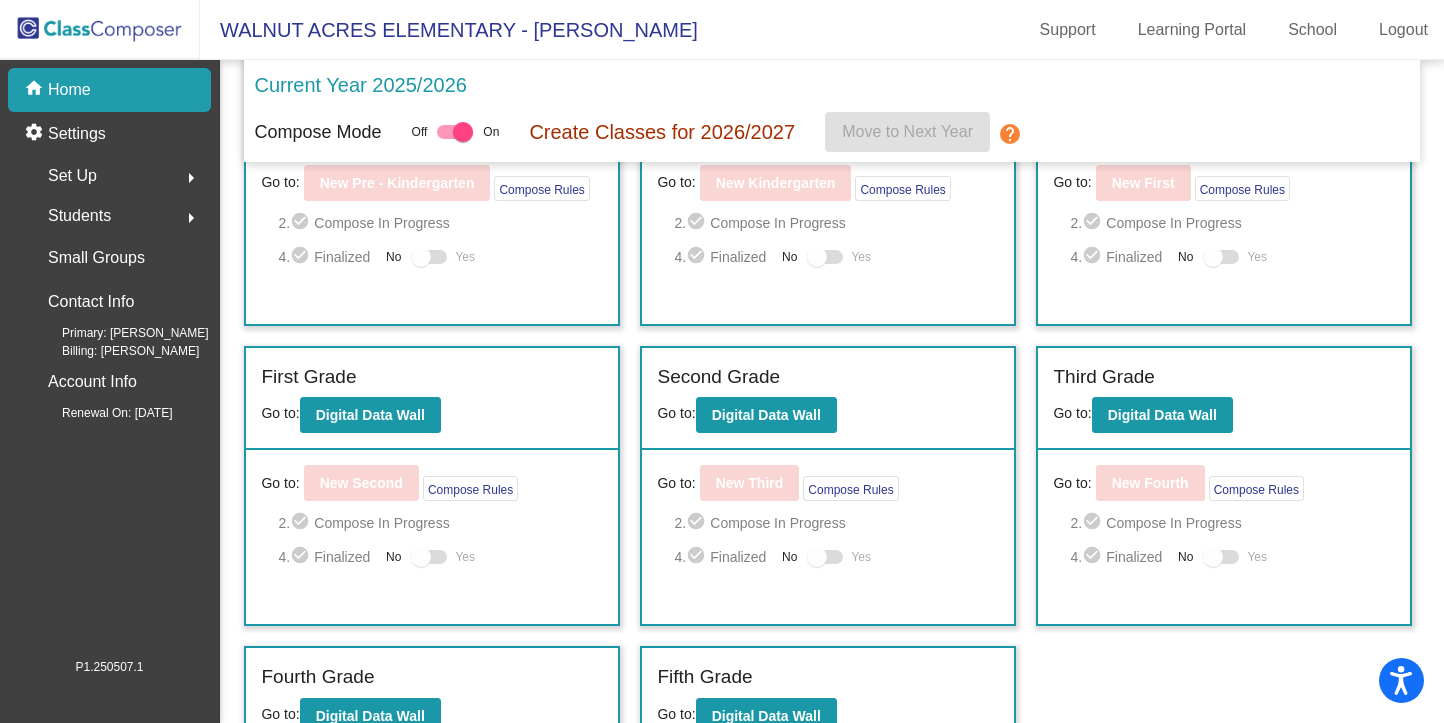 click on "Set Up  arrow_right" 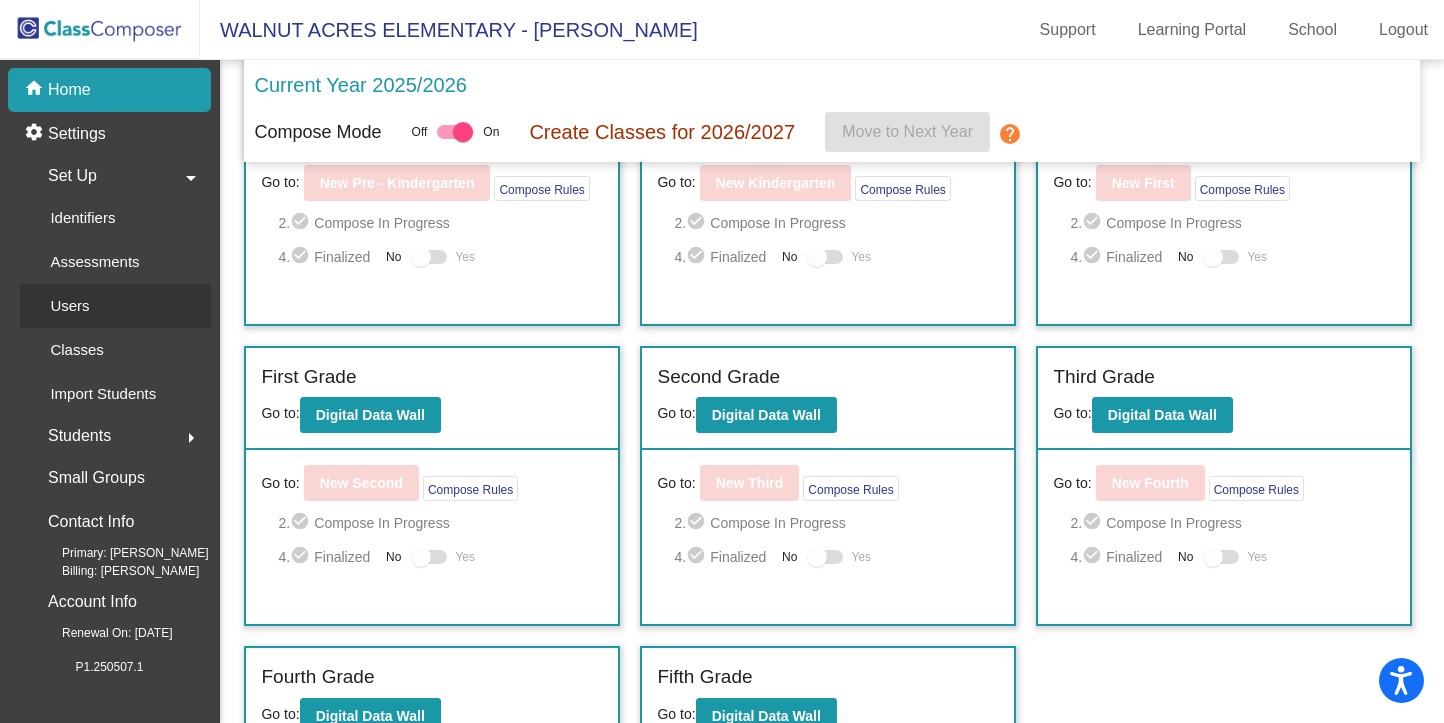 click on "Users" 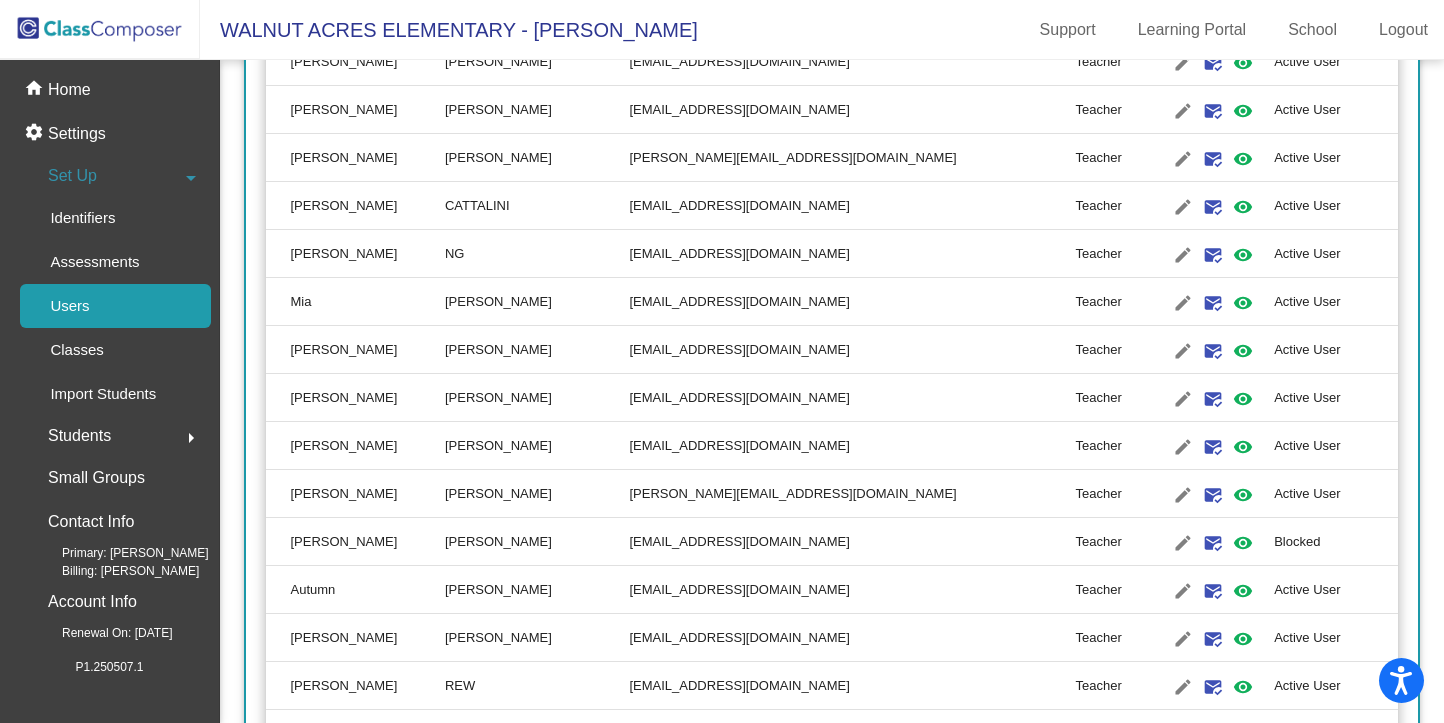 scroll, scrollTop: 1500, scrollLeft: 0, axis: vertical 